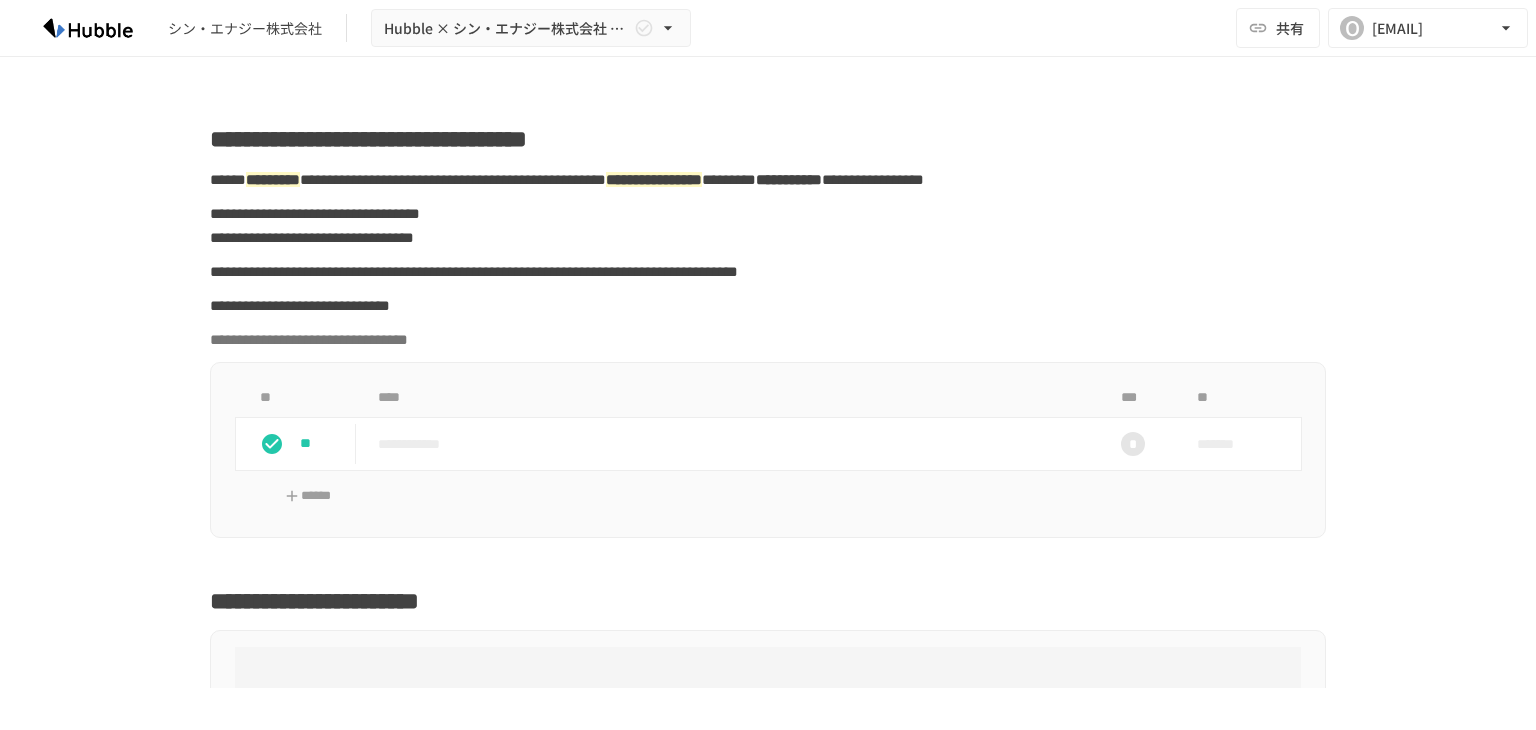 scroll, scrollTop: 0, scrollLeft: 0, axis: both 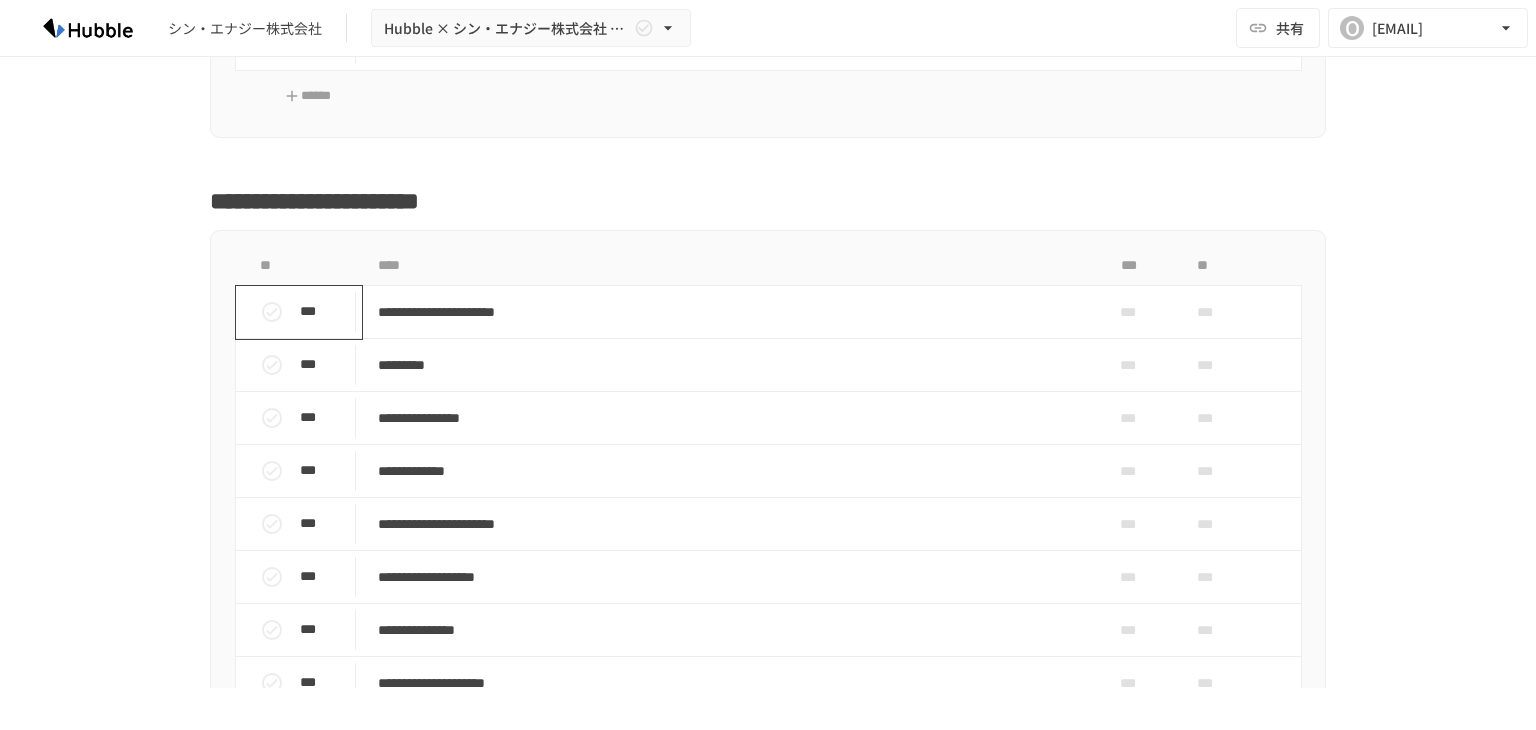 click 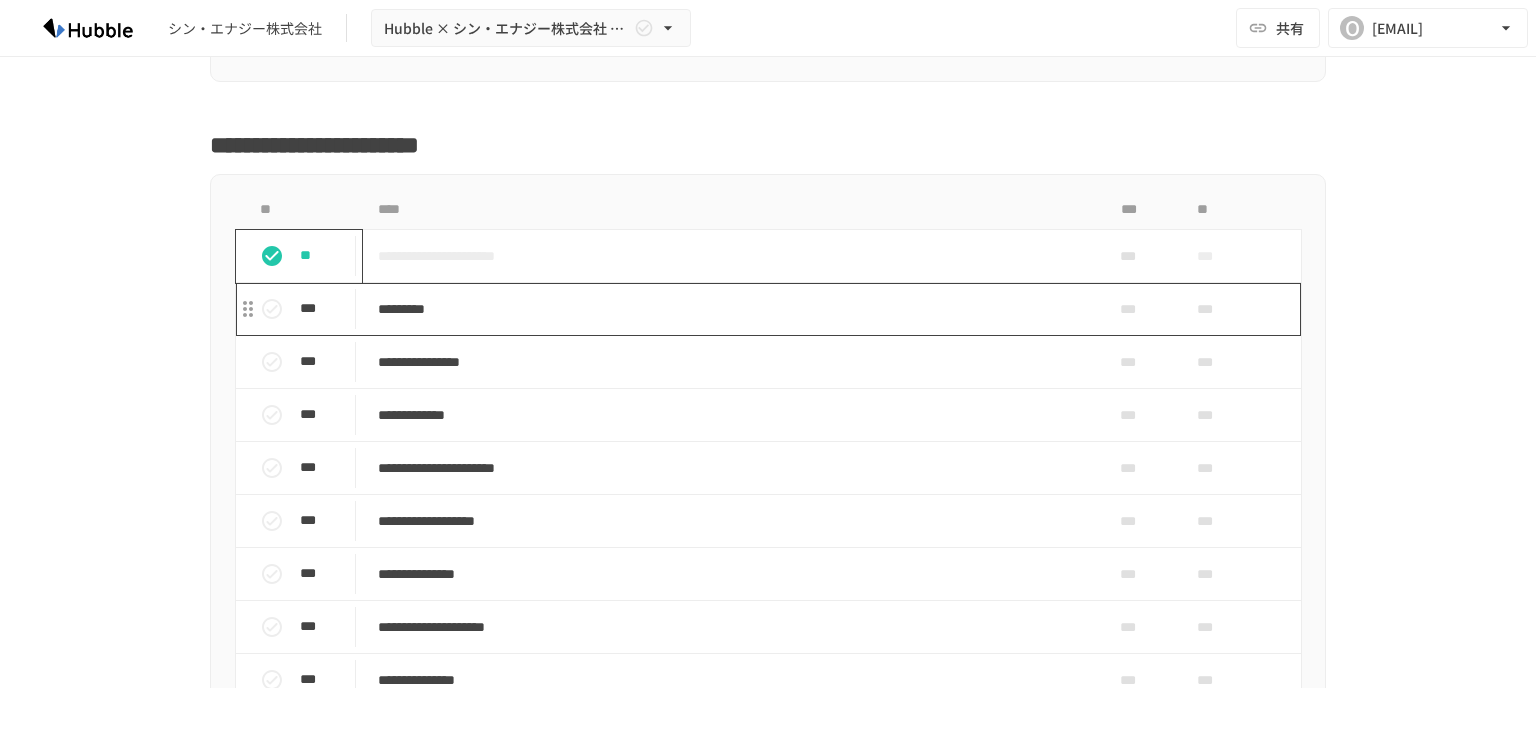 scroll, scrollTop: 600, scrollLeft: 0, axis: vertical 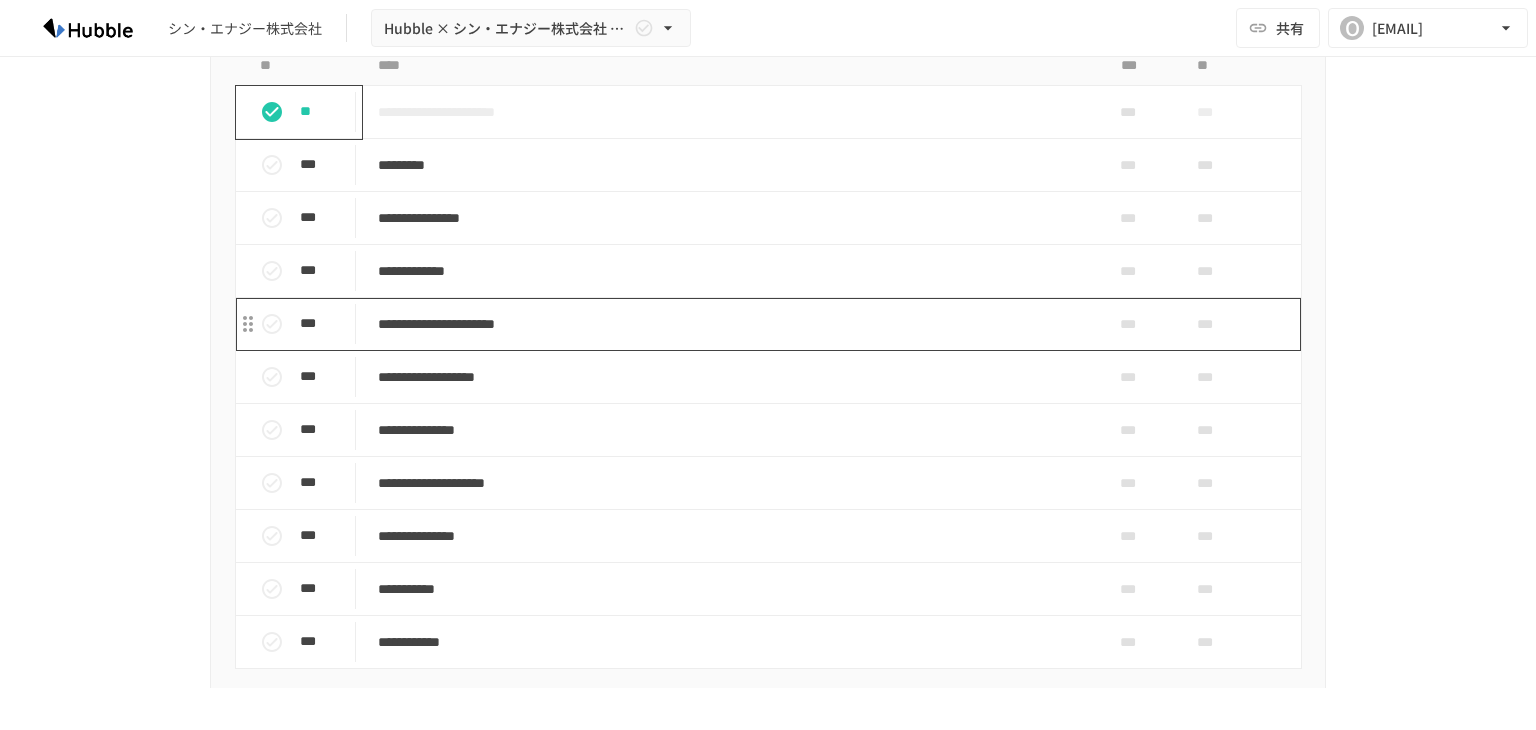 click on "**********" at bounding box center (731, 324) 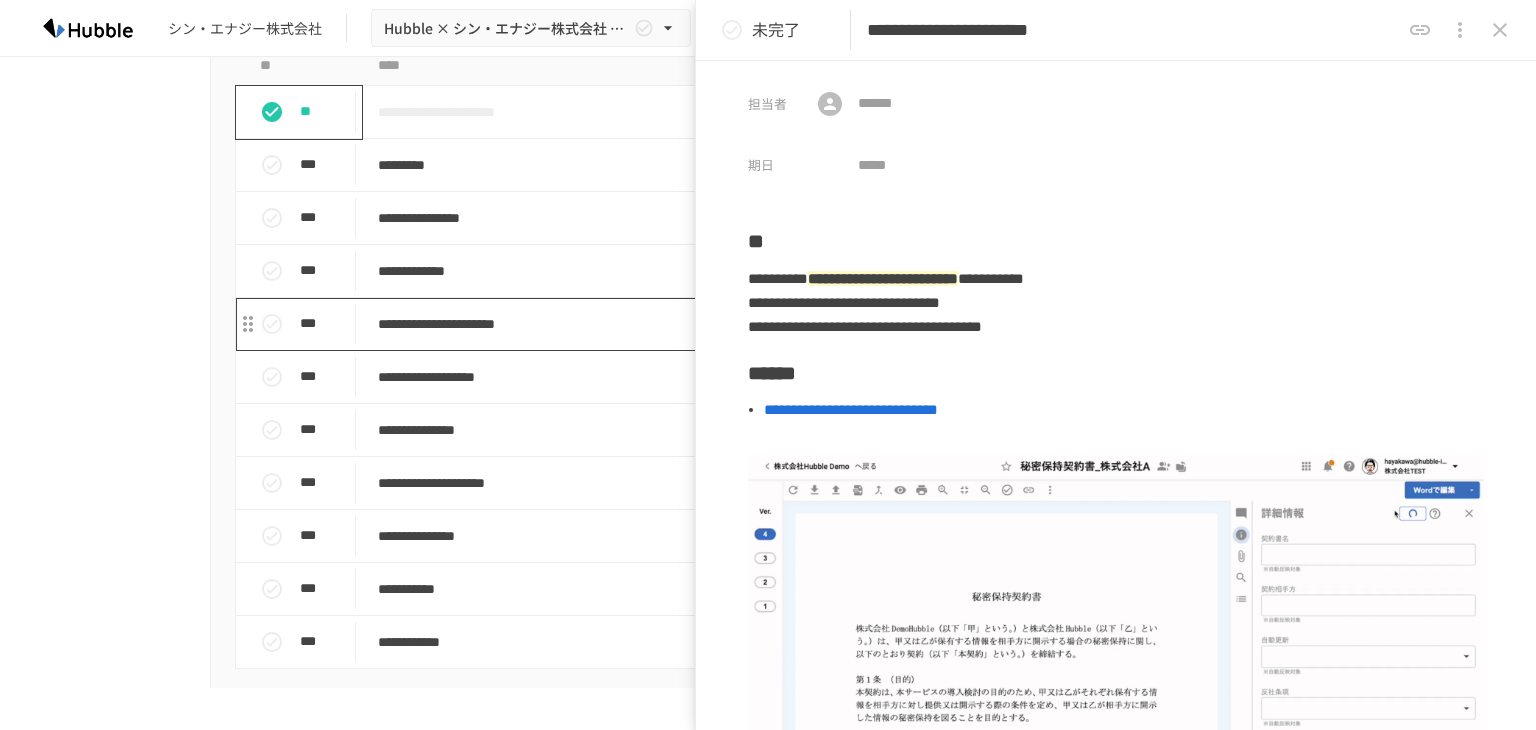 click on "**********" at bounding box center (731, 324) 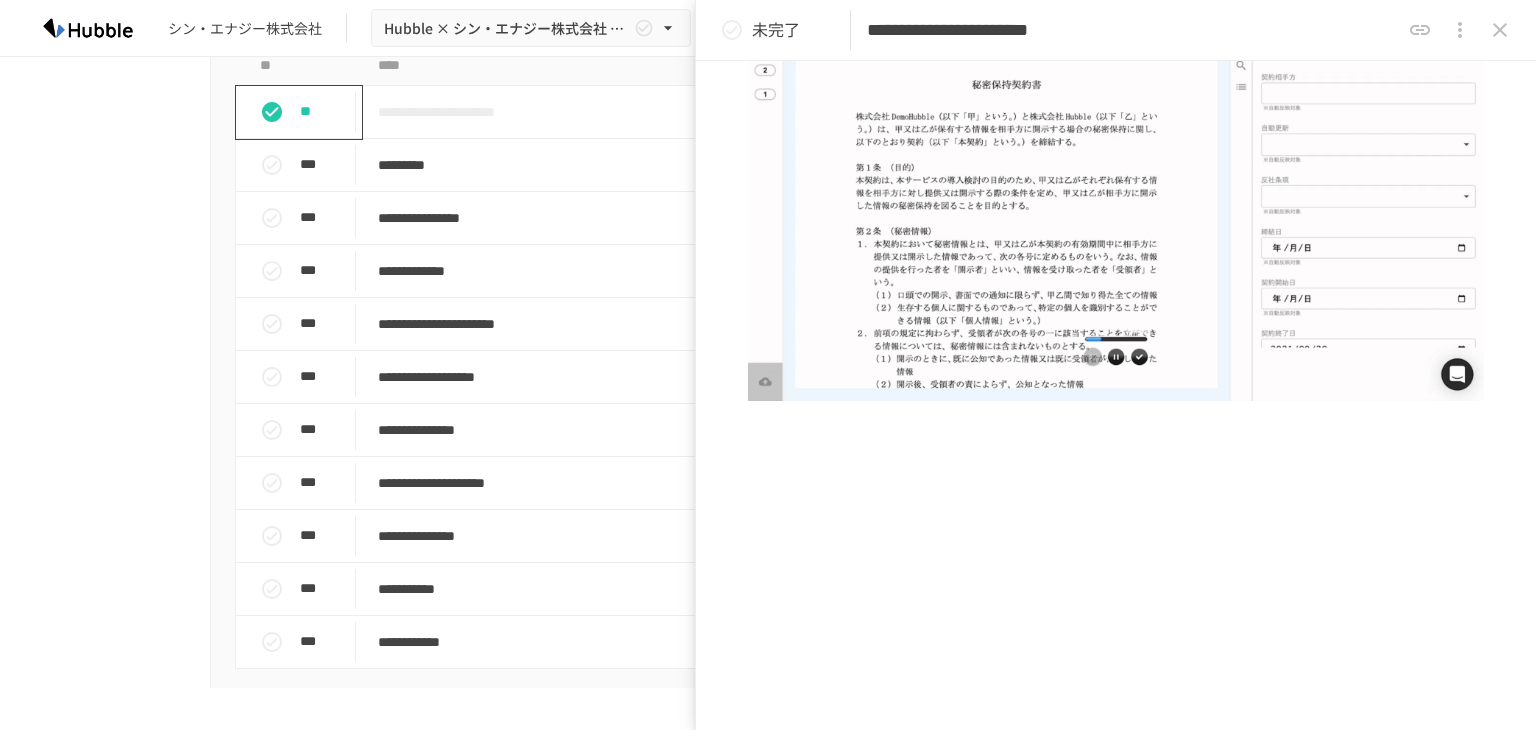 scroll, scrollTop: 612, scrollLeft: 0, axis: vertical 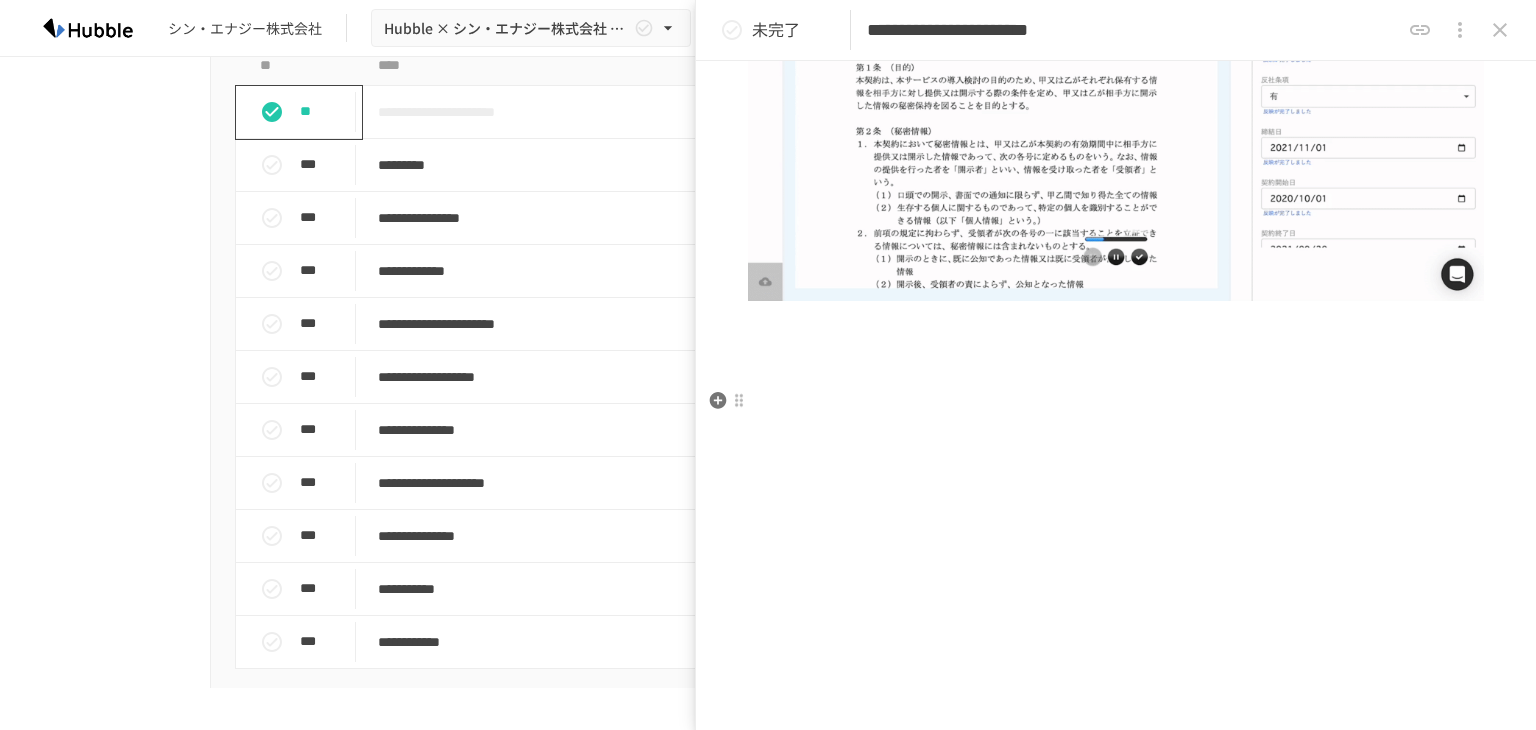 click on "**********" at bounding box center [1116, 172] 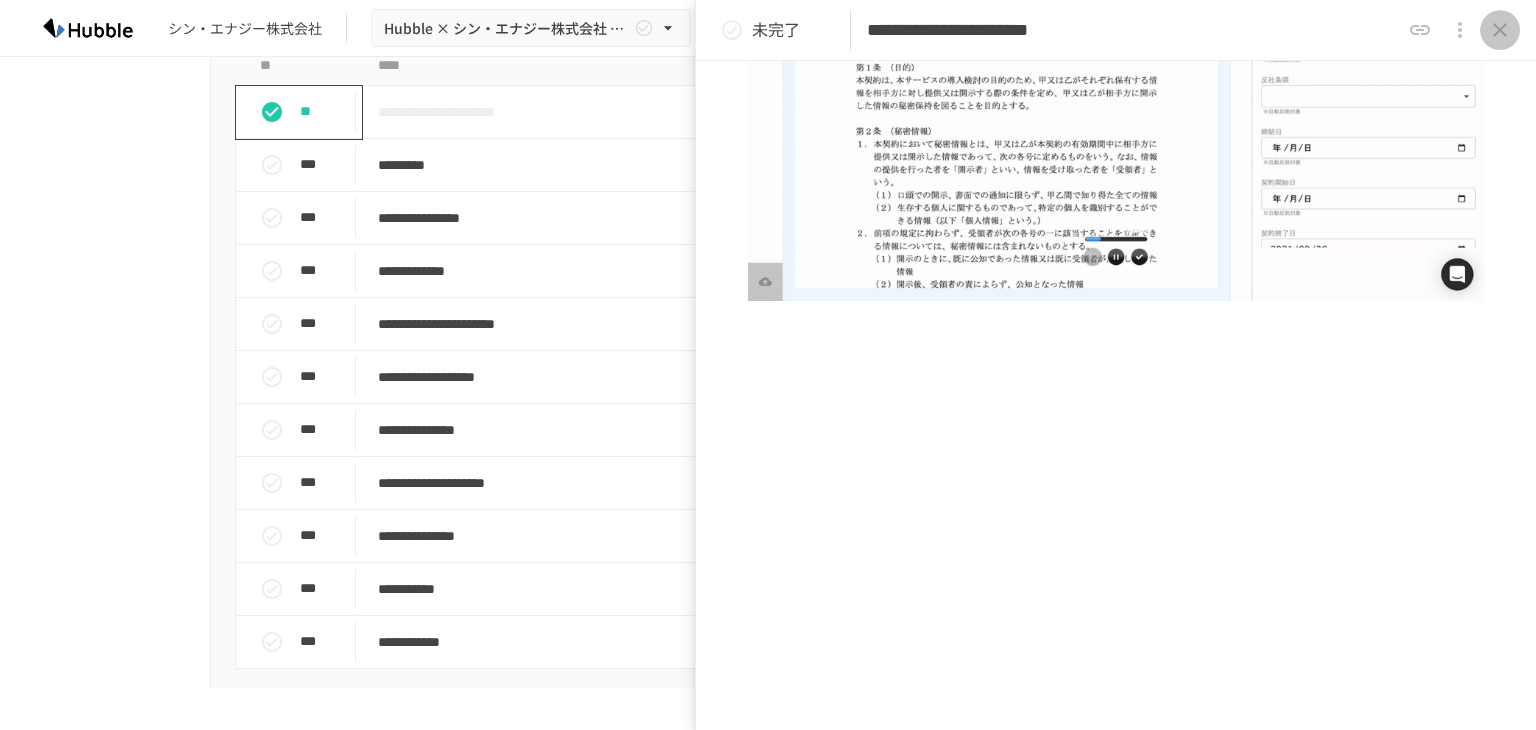 click 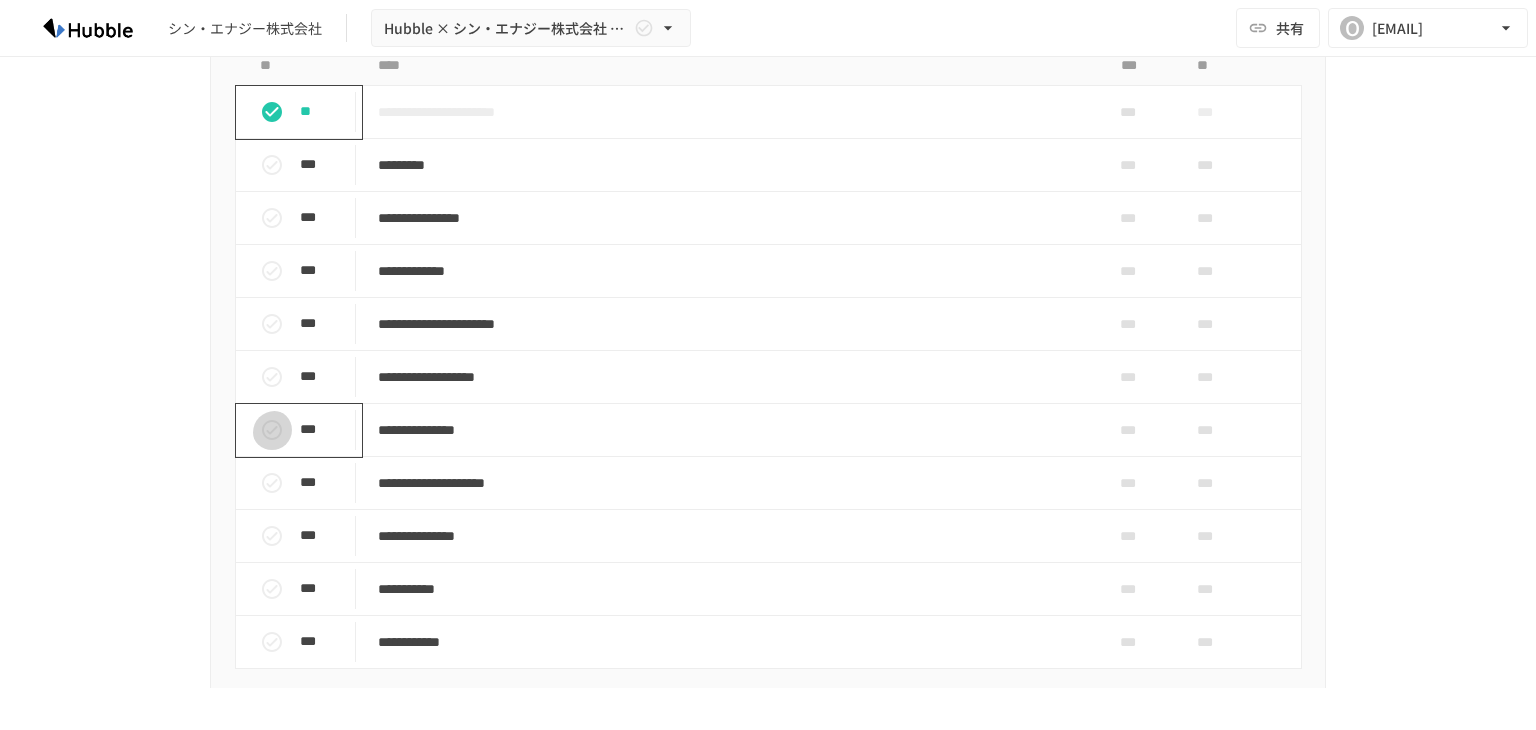 click 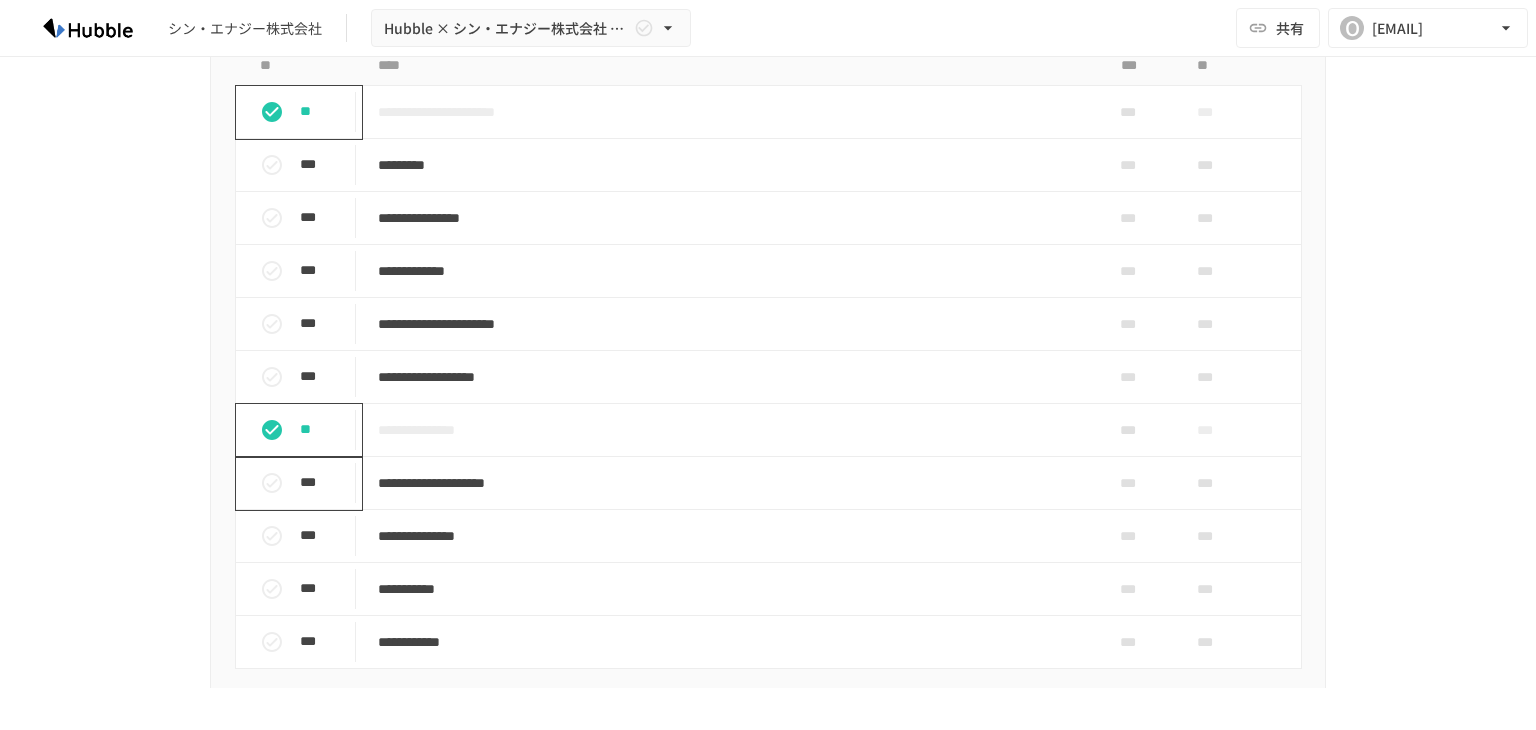 click 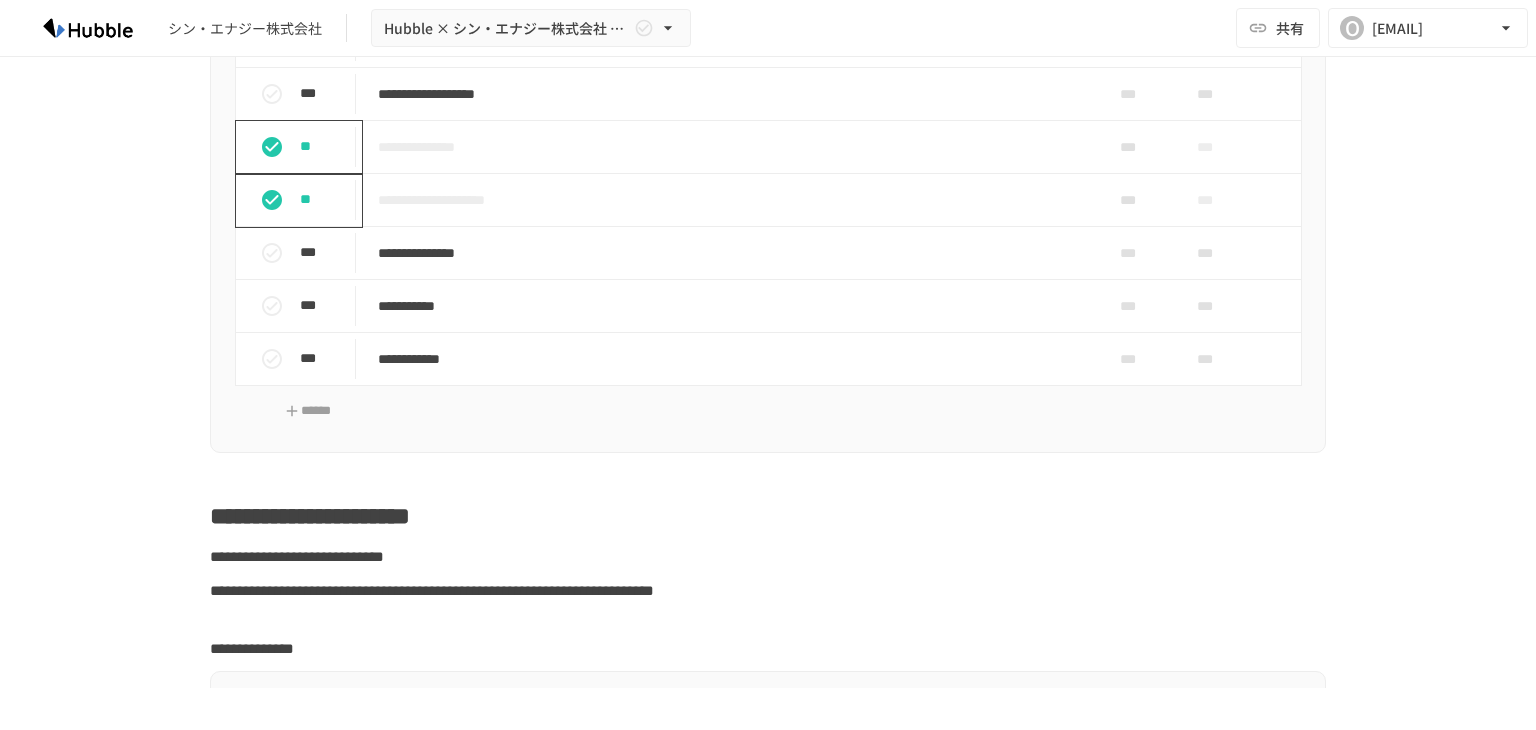 scroll, scrollTop: 900, scrollLeft: 0, axis: vertical 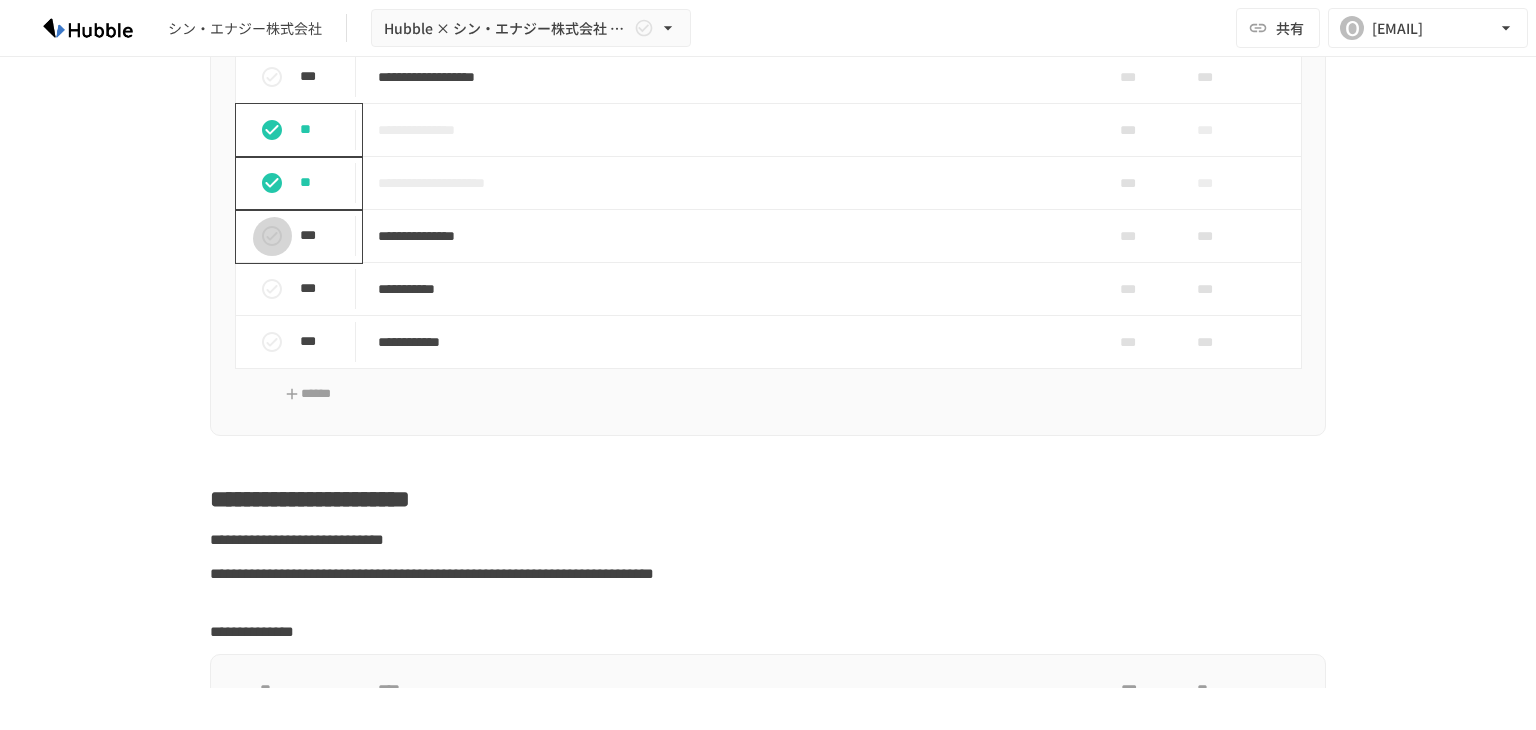 click 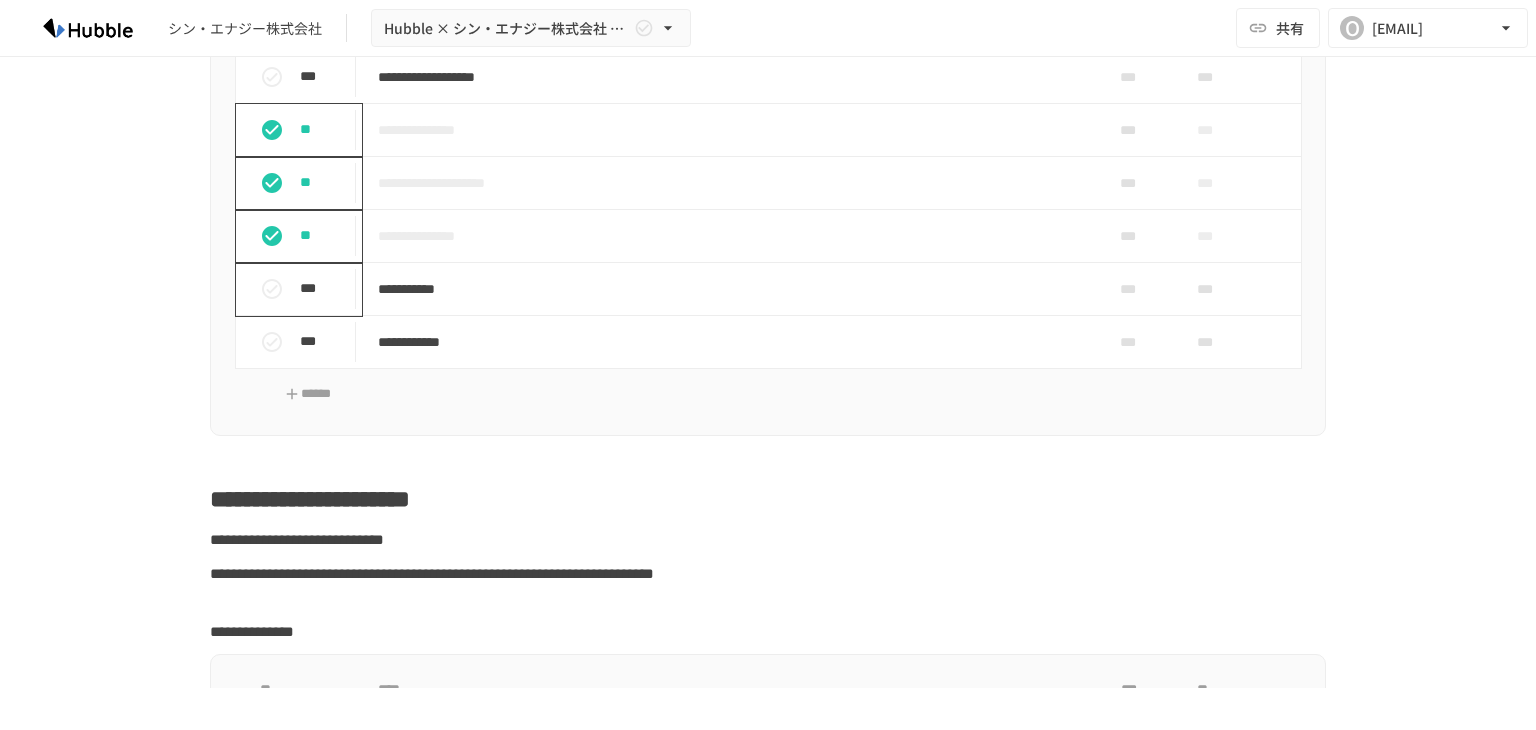 click 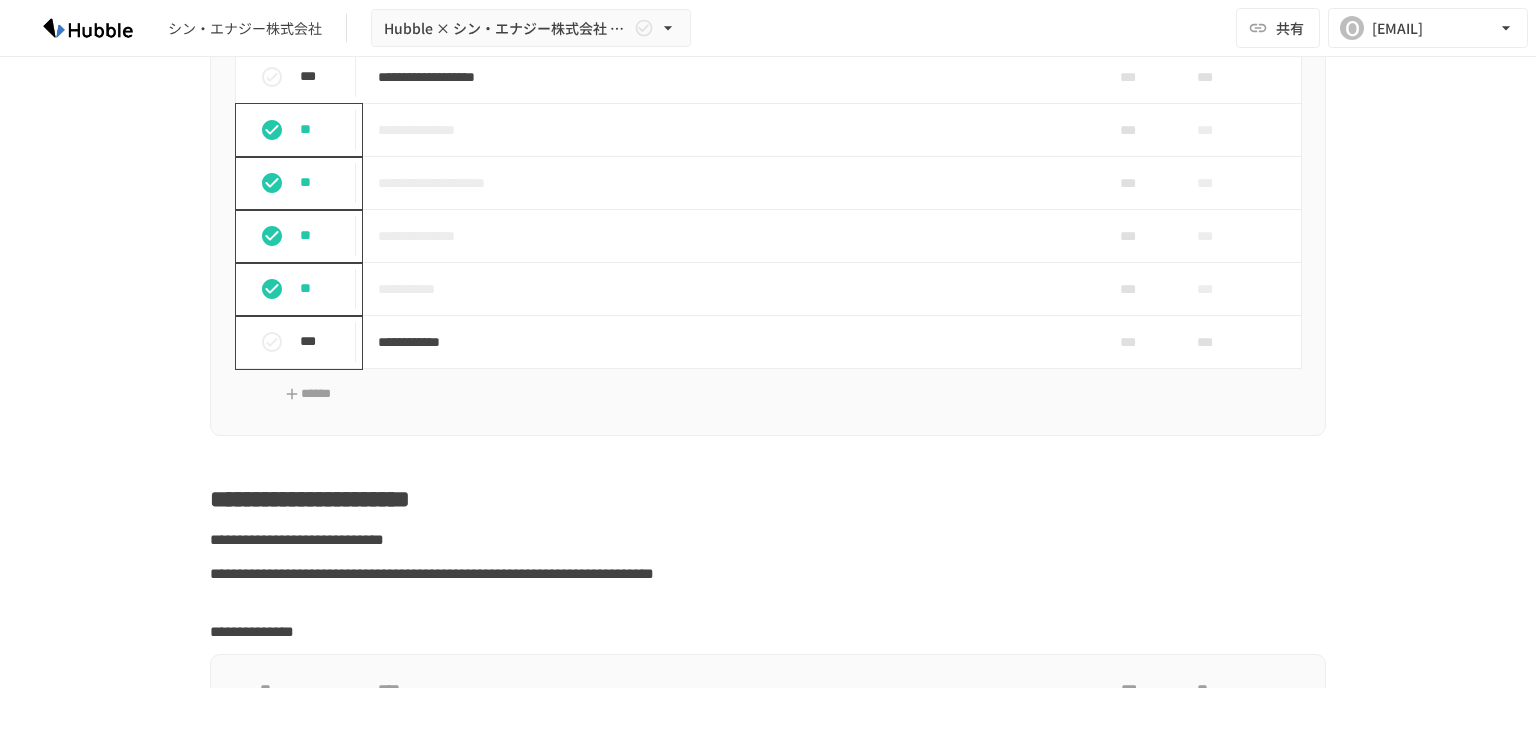 click 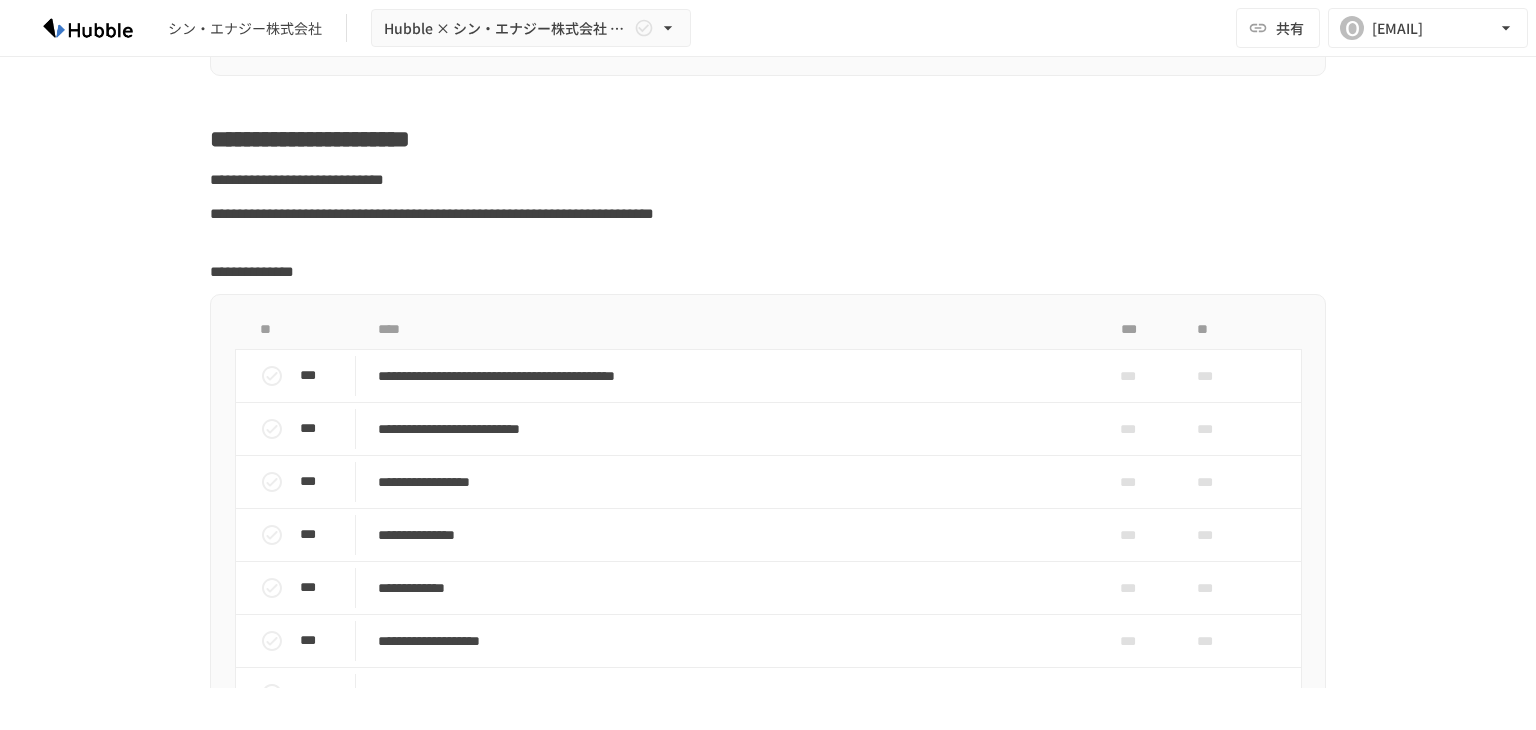 scroll, scrollTop: 1300, scrollLeft: 0, axis: vertical 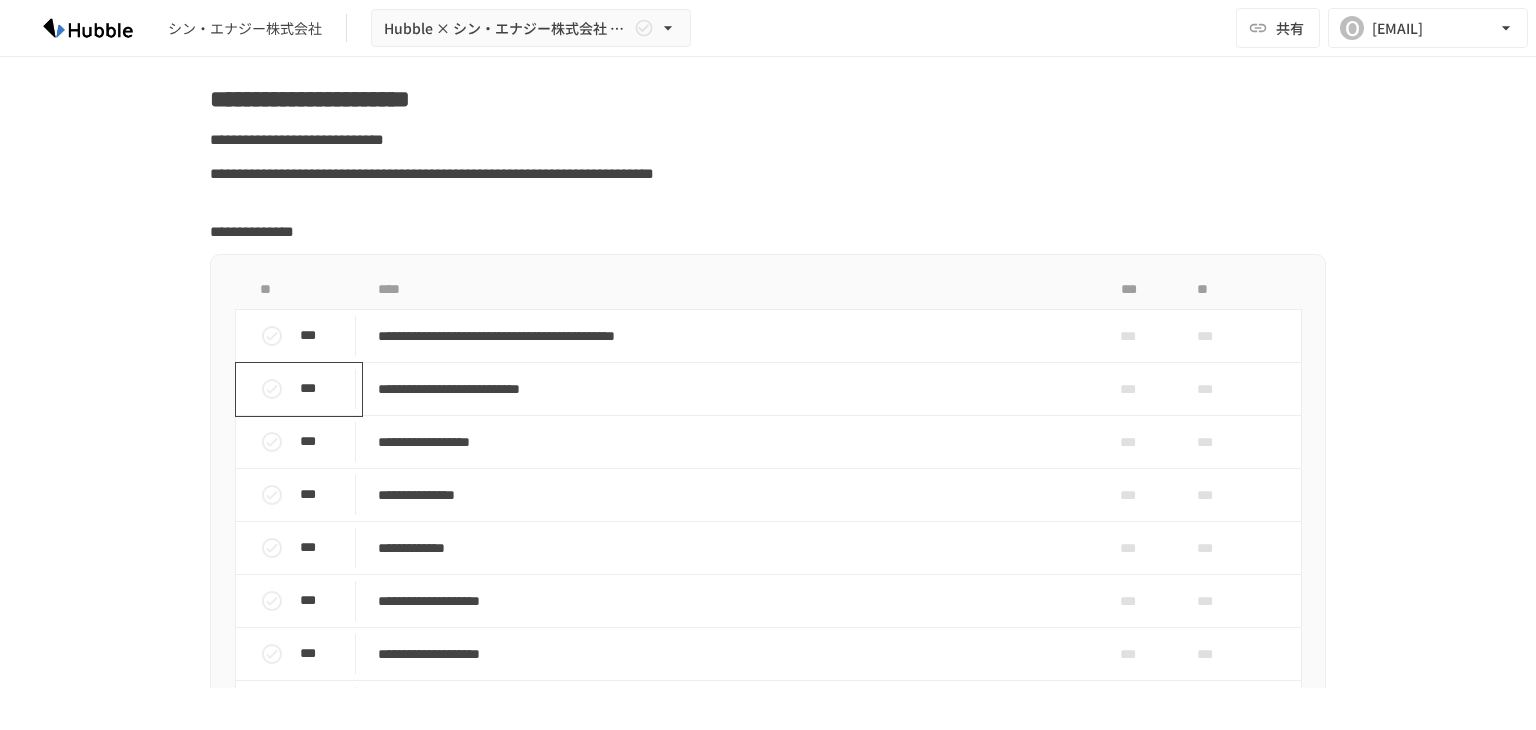 click 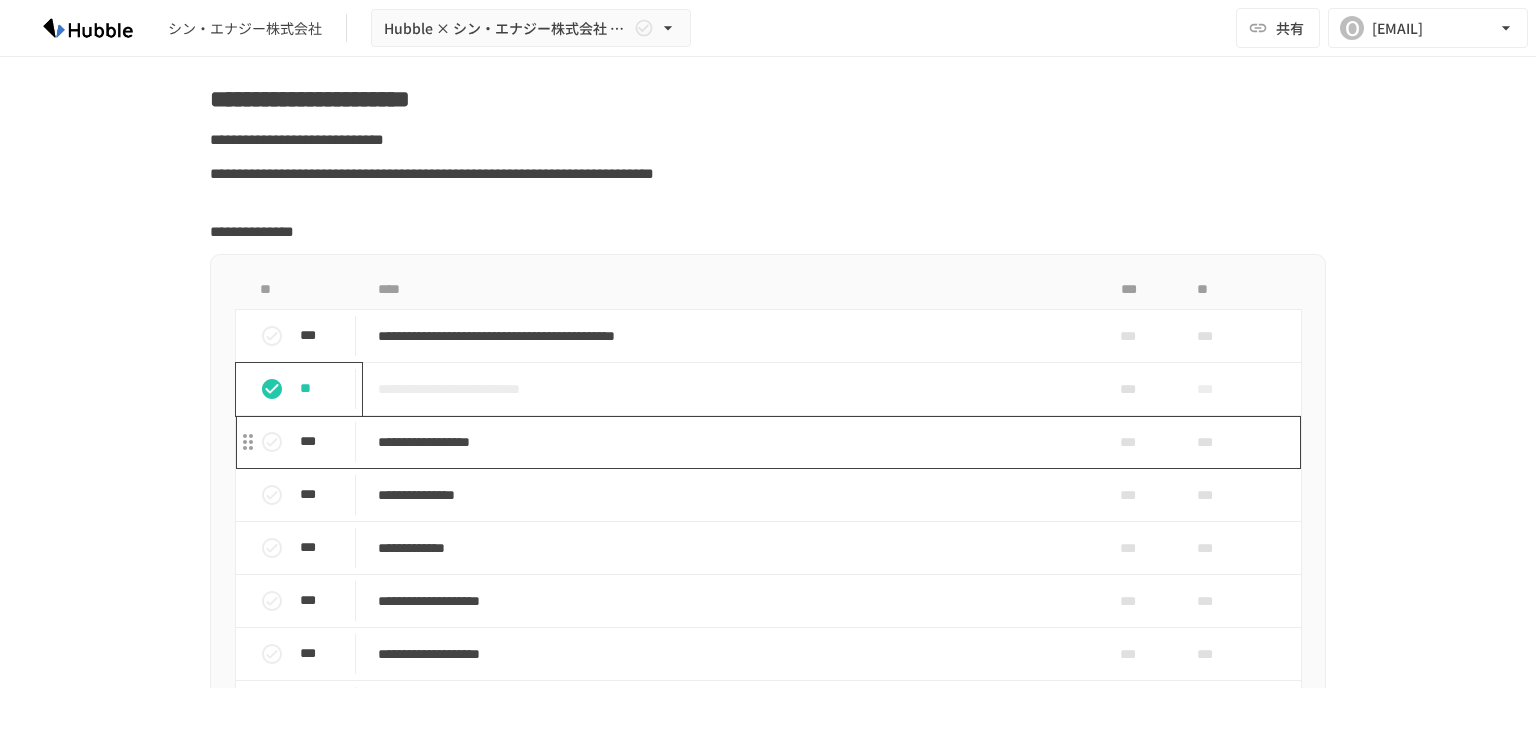 click on "**********" at bounding box center (731, 442) 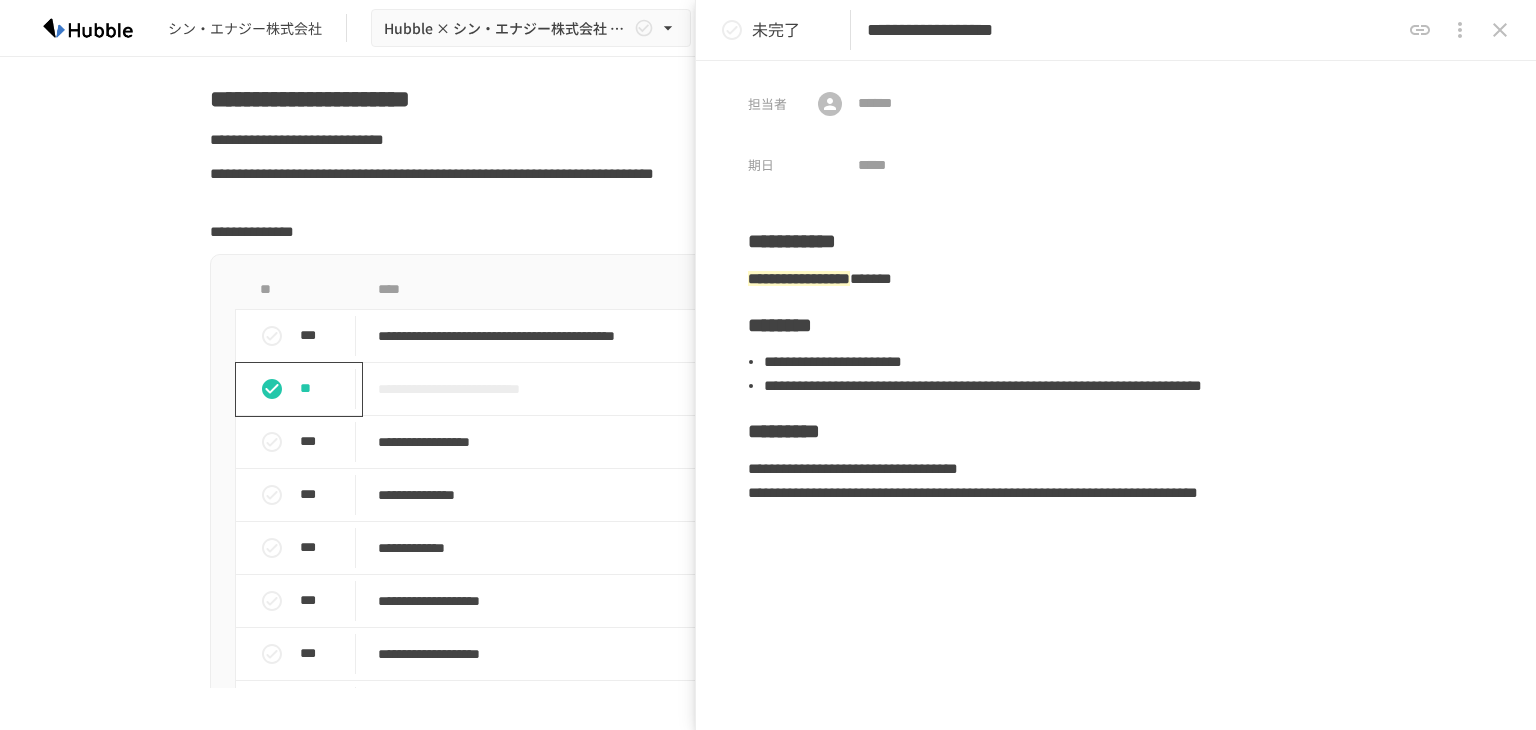 click on "**********" at bounding box center [768, 220] 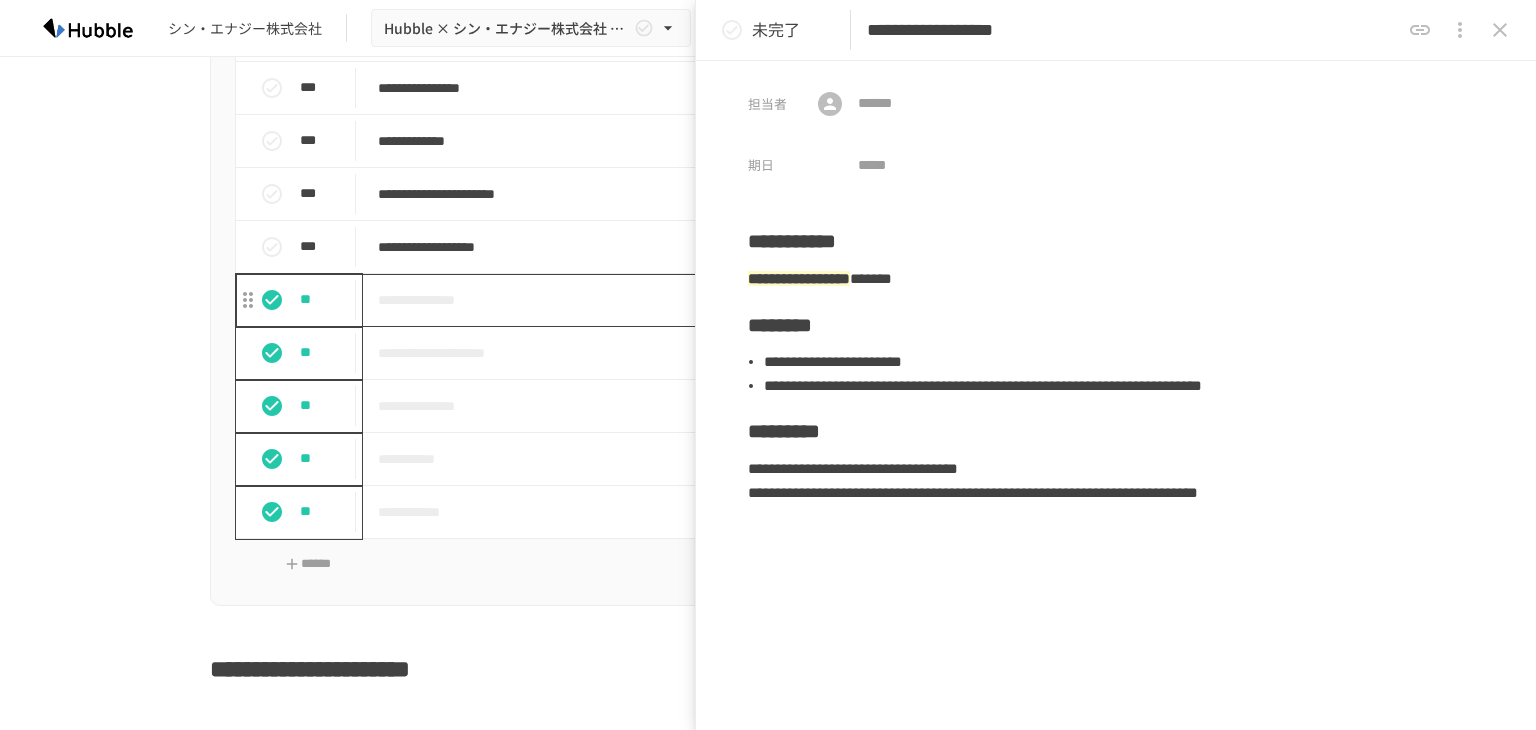 scroll, scrollTop: 700, scrollLeft: 0, axis: vertical 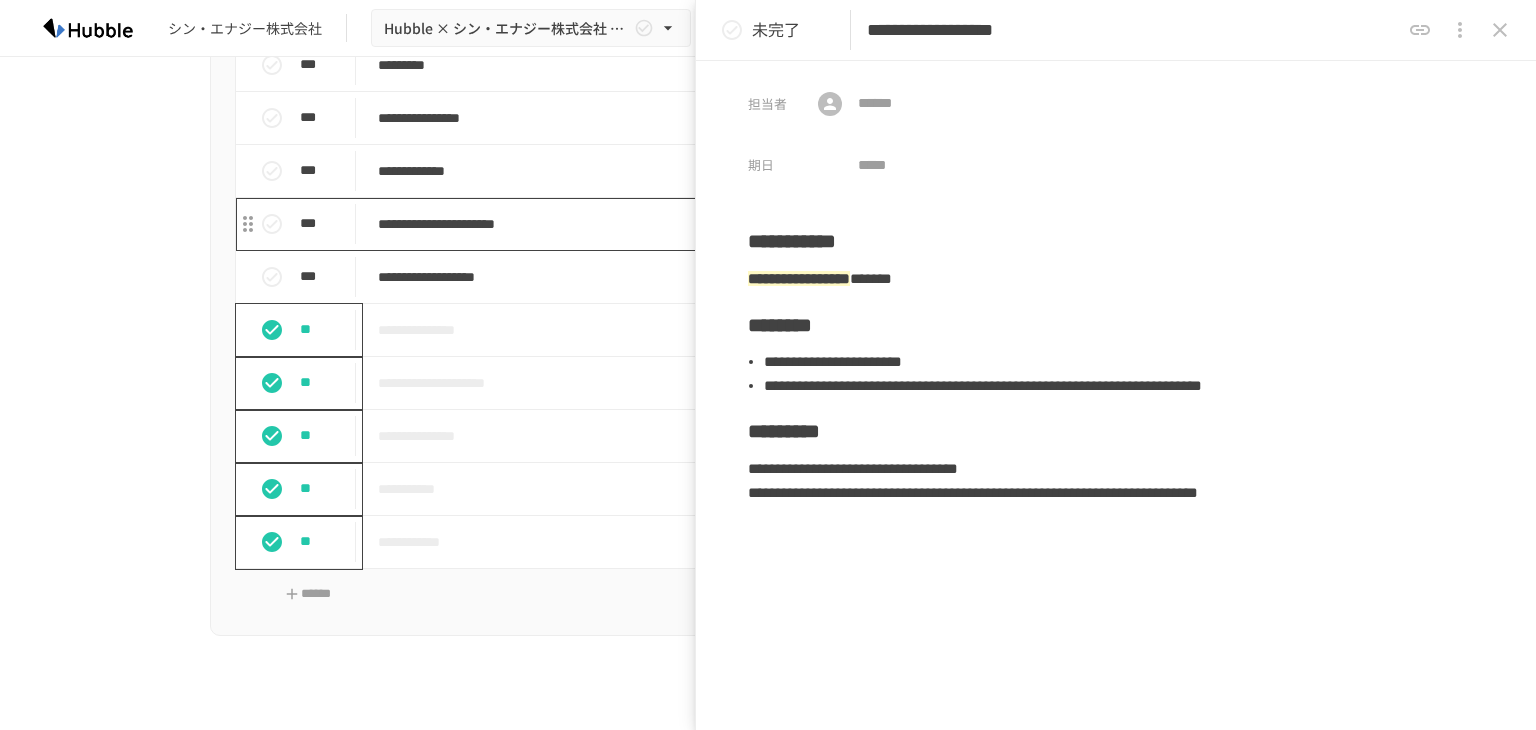 click on "**********" at bounding box center (731, 224) 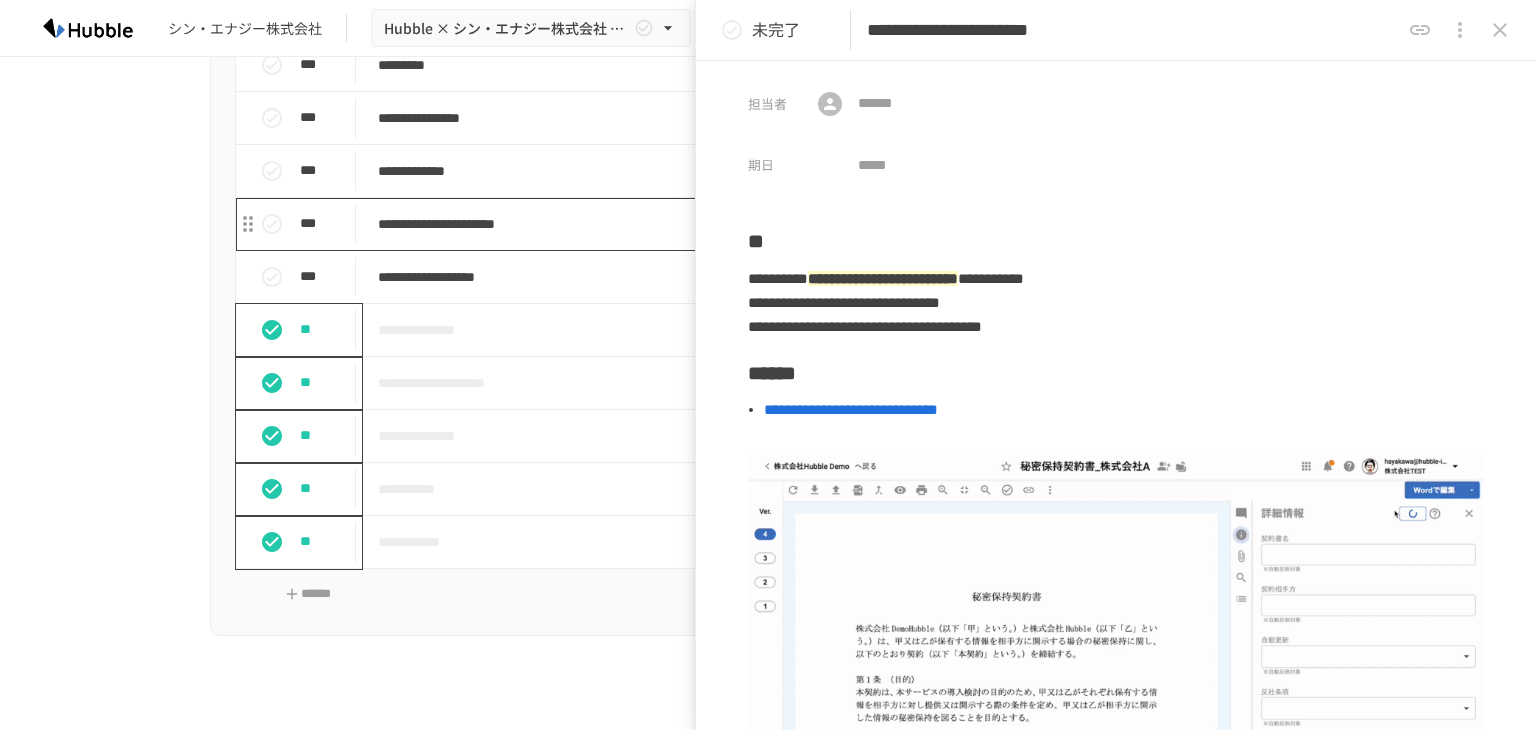 type on "**********" 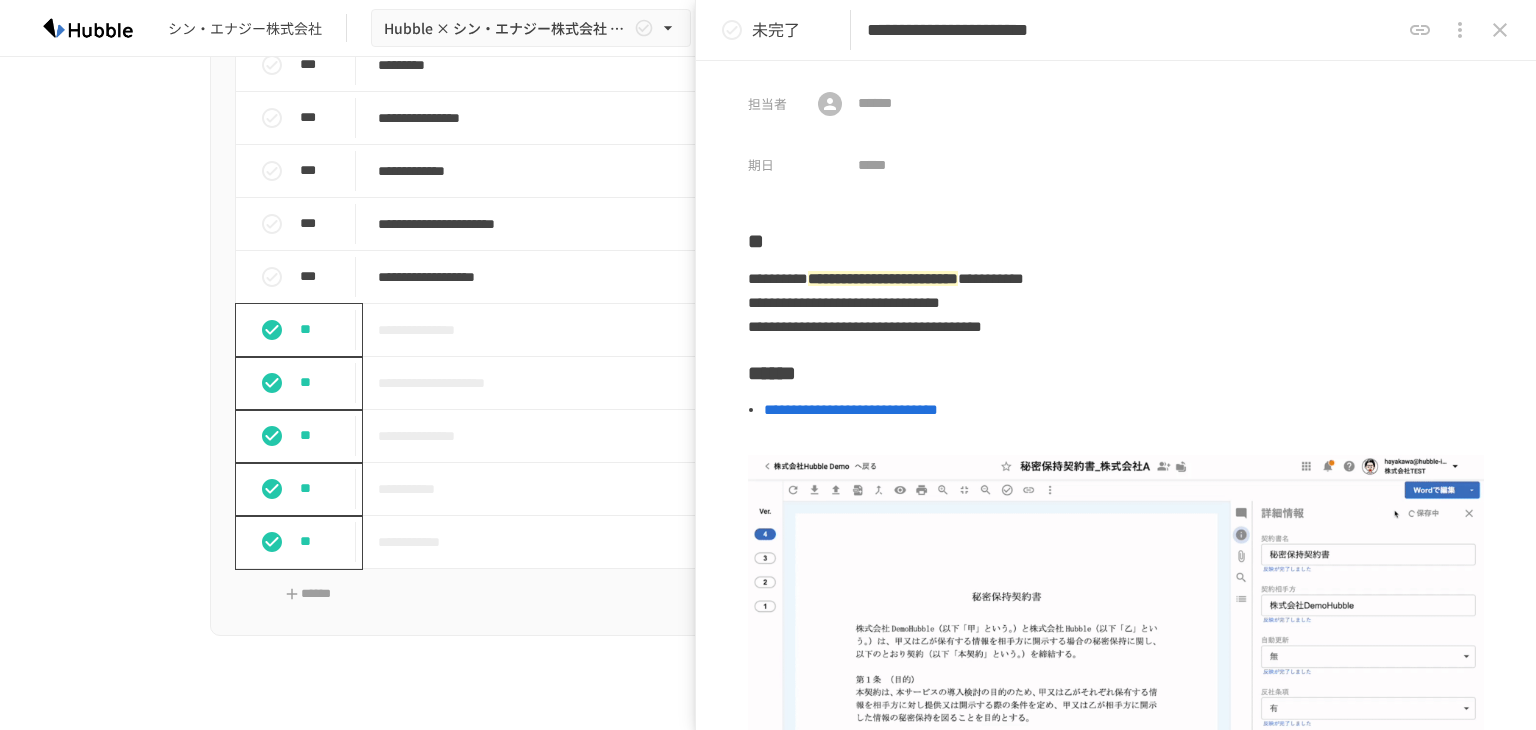 click on "**********" at bounding box center (768, 372) 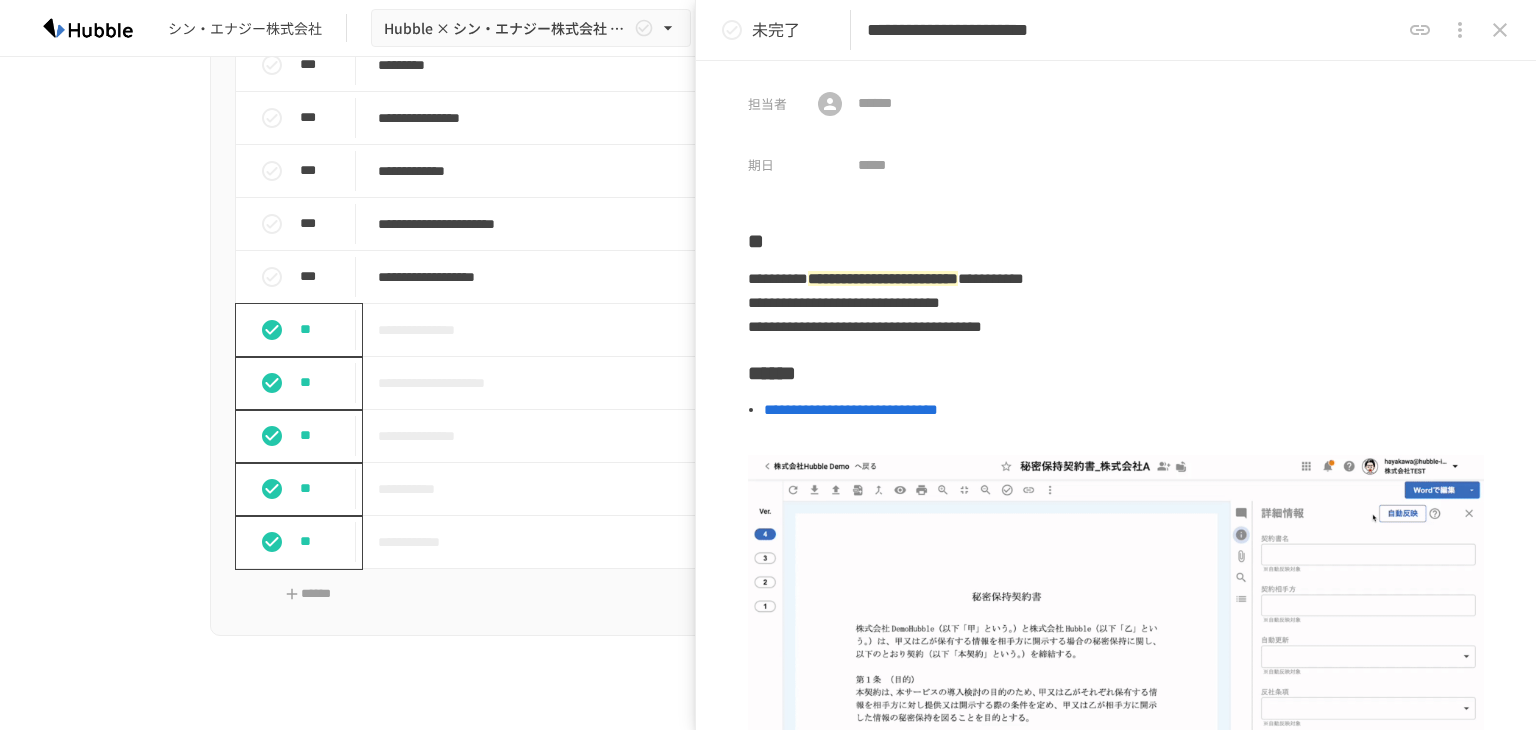 click 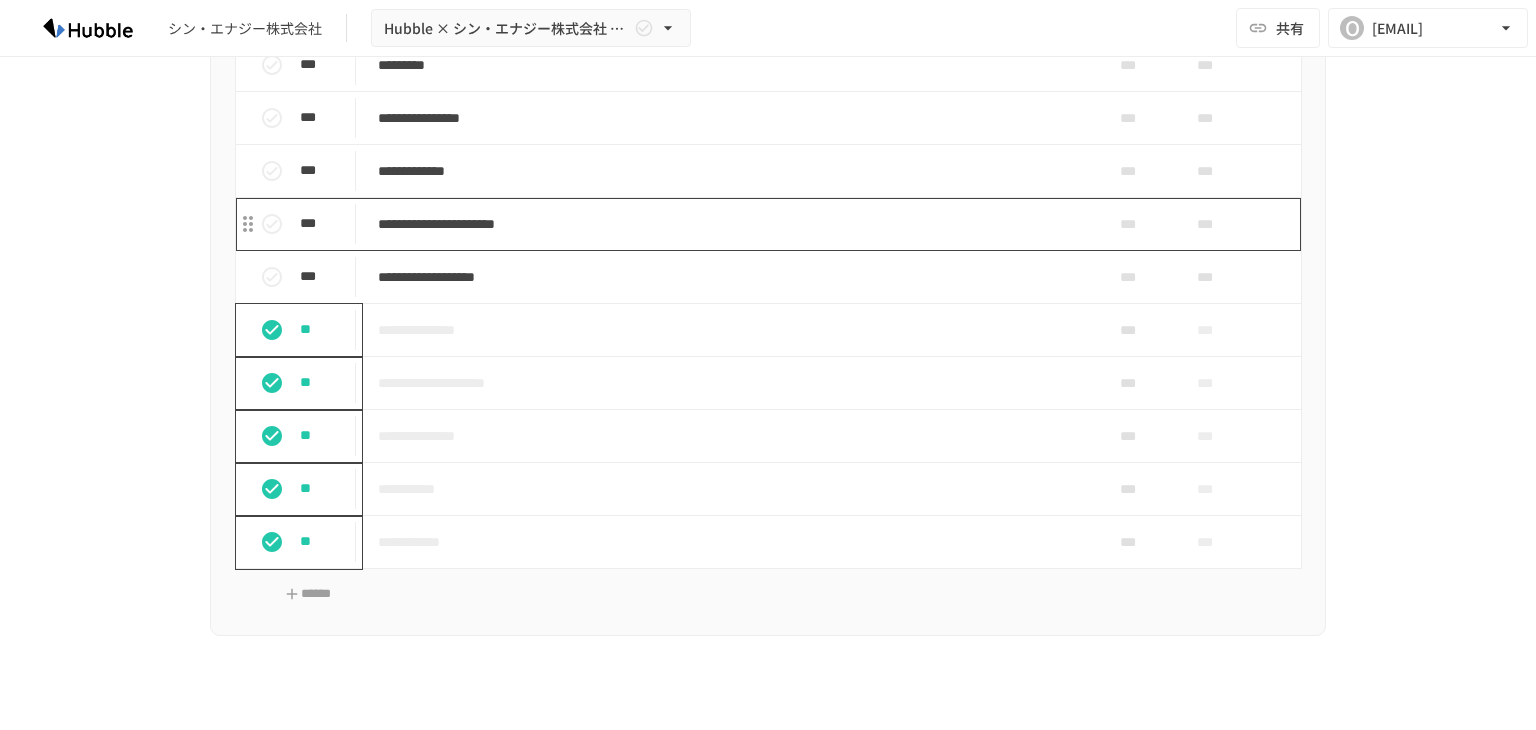 click on "**********" at bounding box center [731, 224] 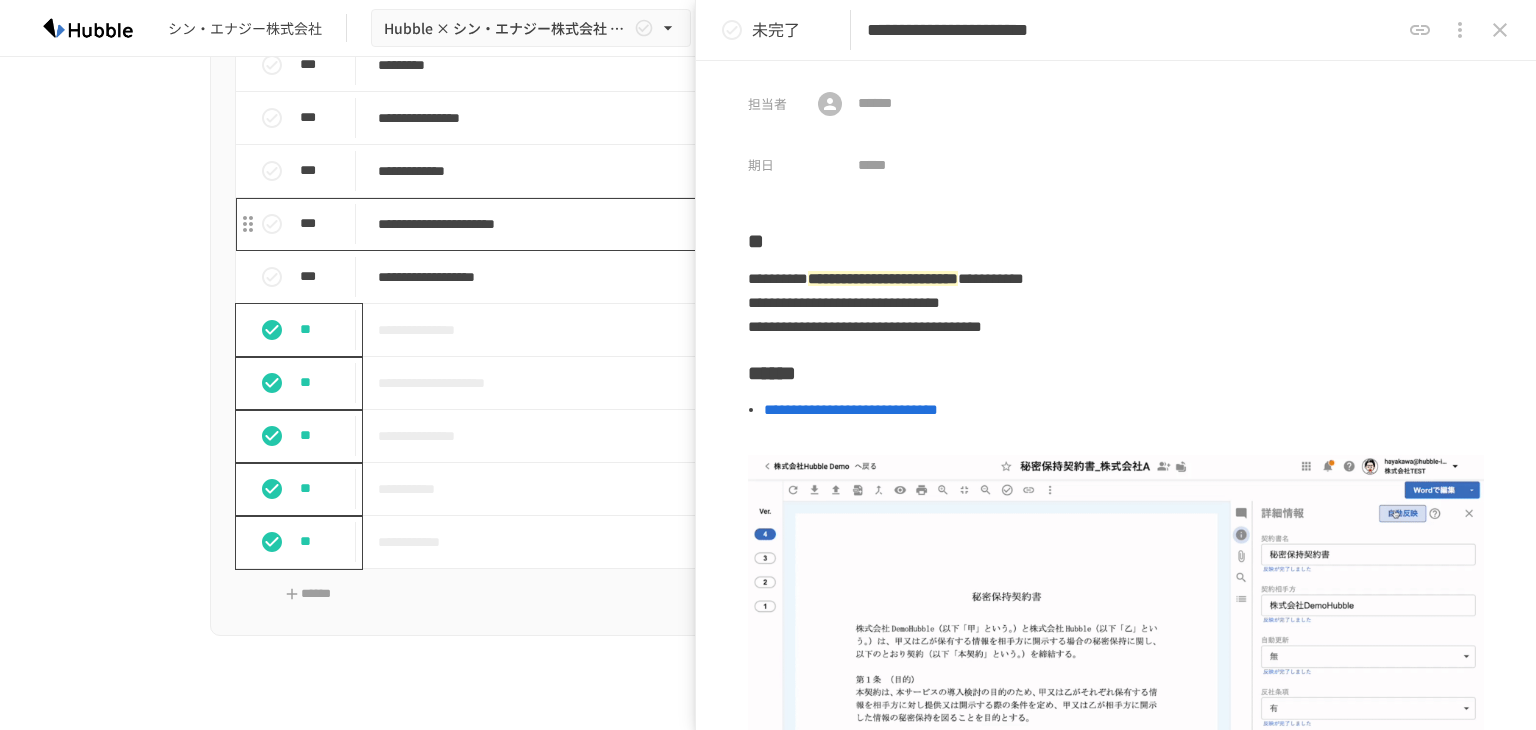 click on "**********" at bounding box center (731, 224) 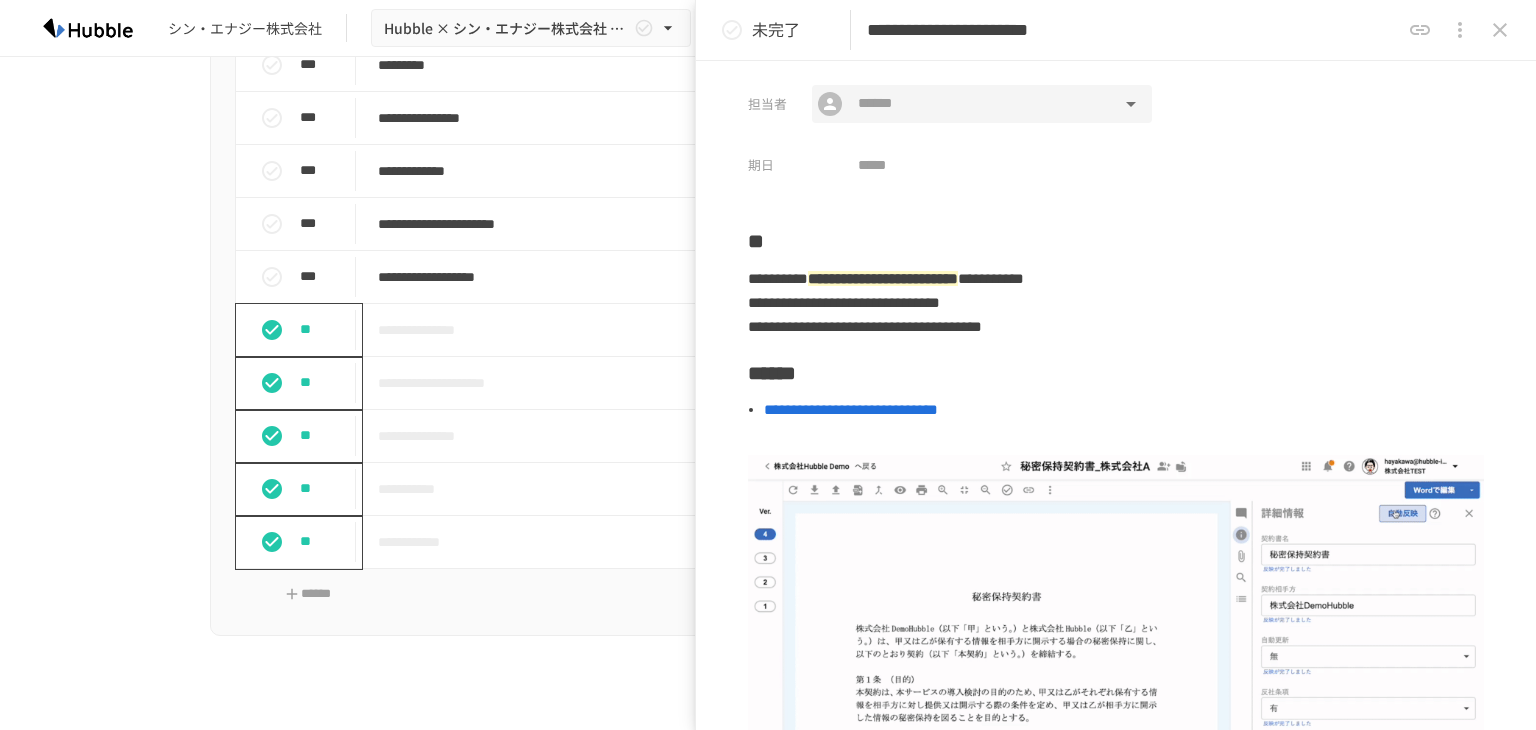 click at bounding box center (981, 104) 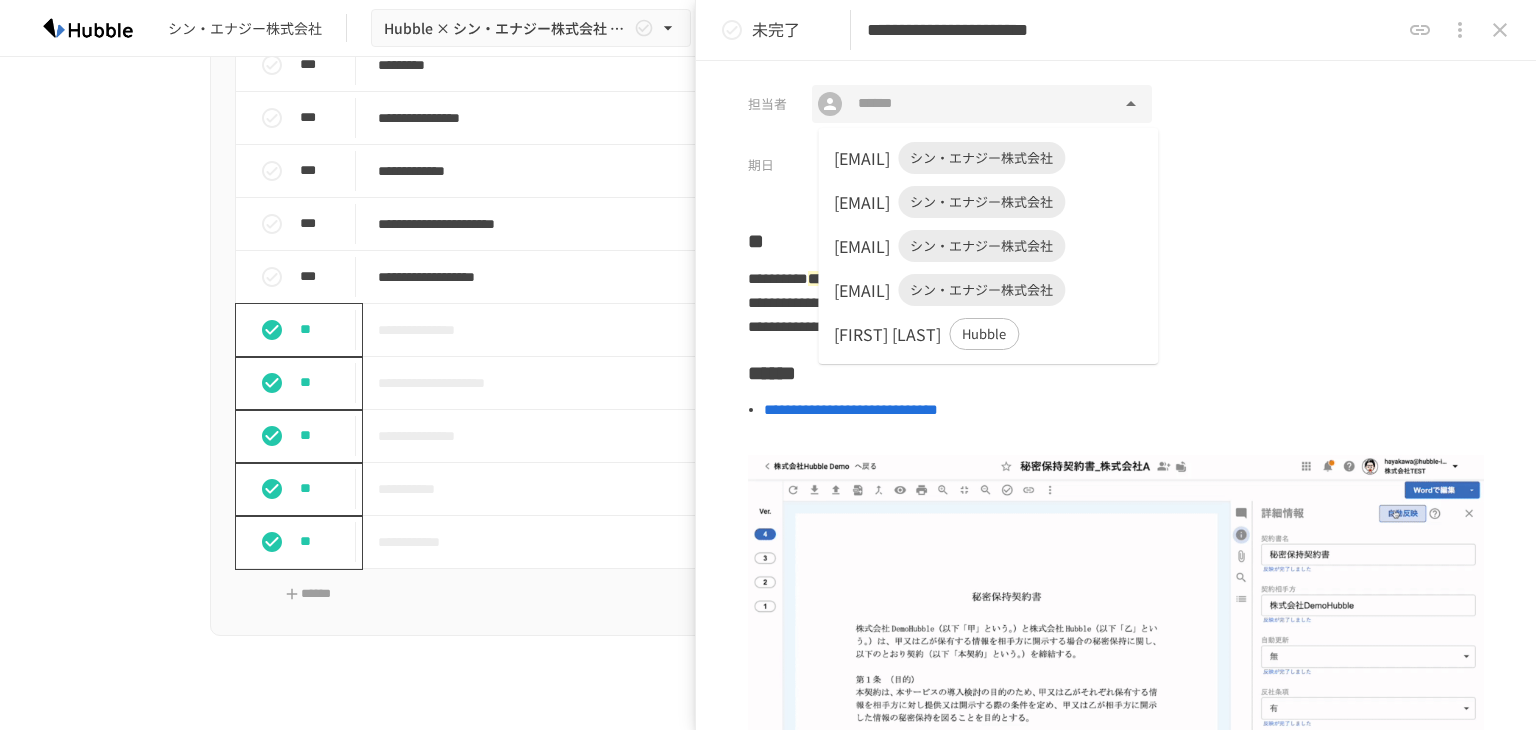 click on "[EMAIL]" at bounding box center [862, 158] 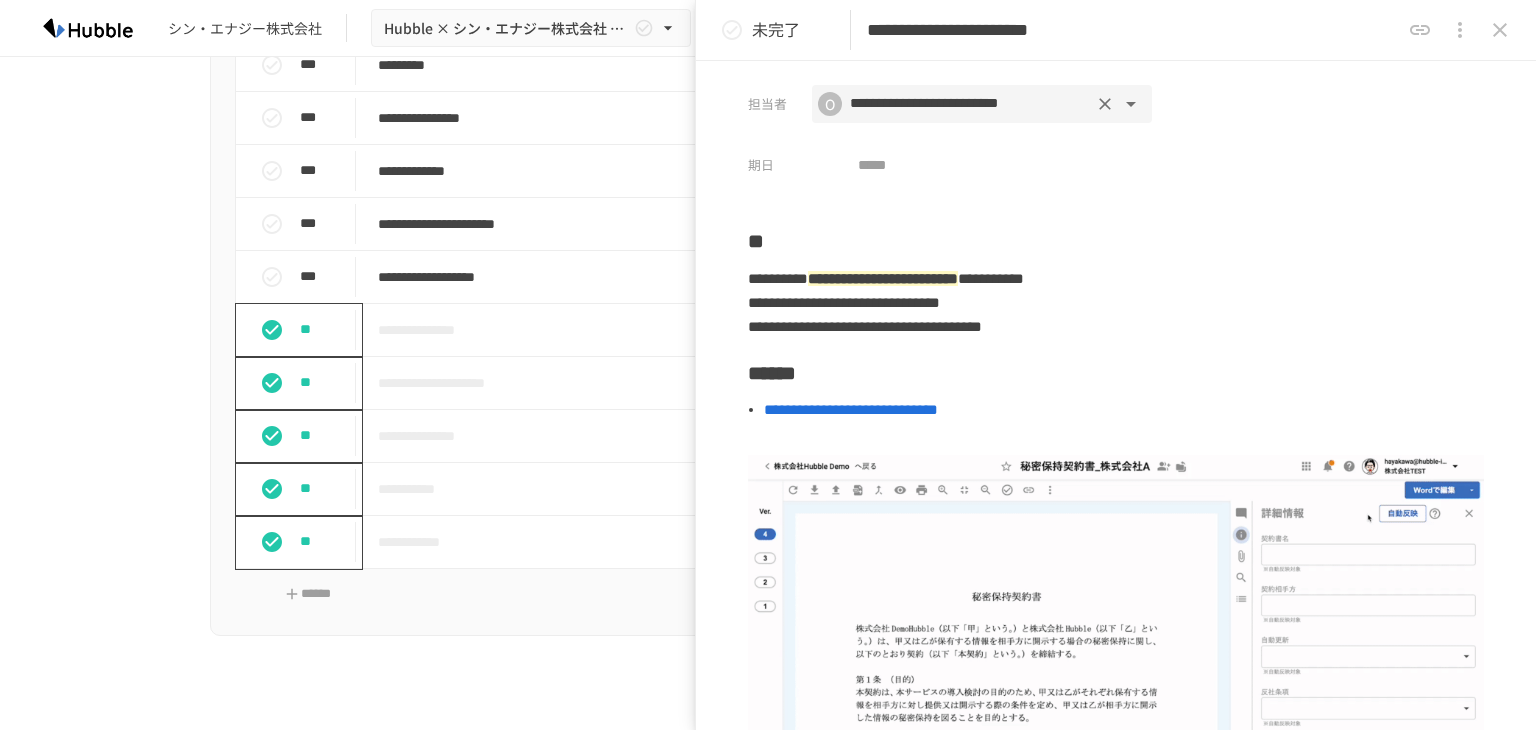 click 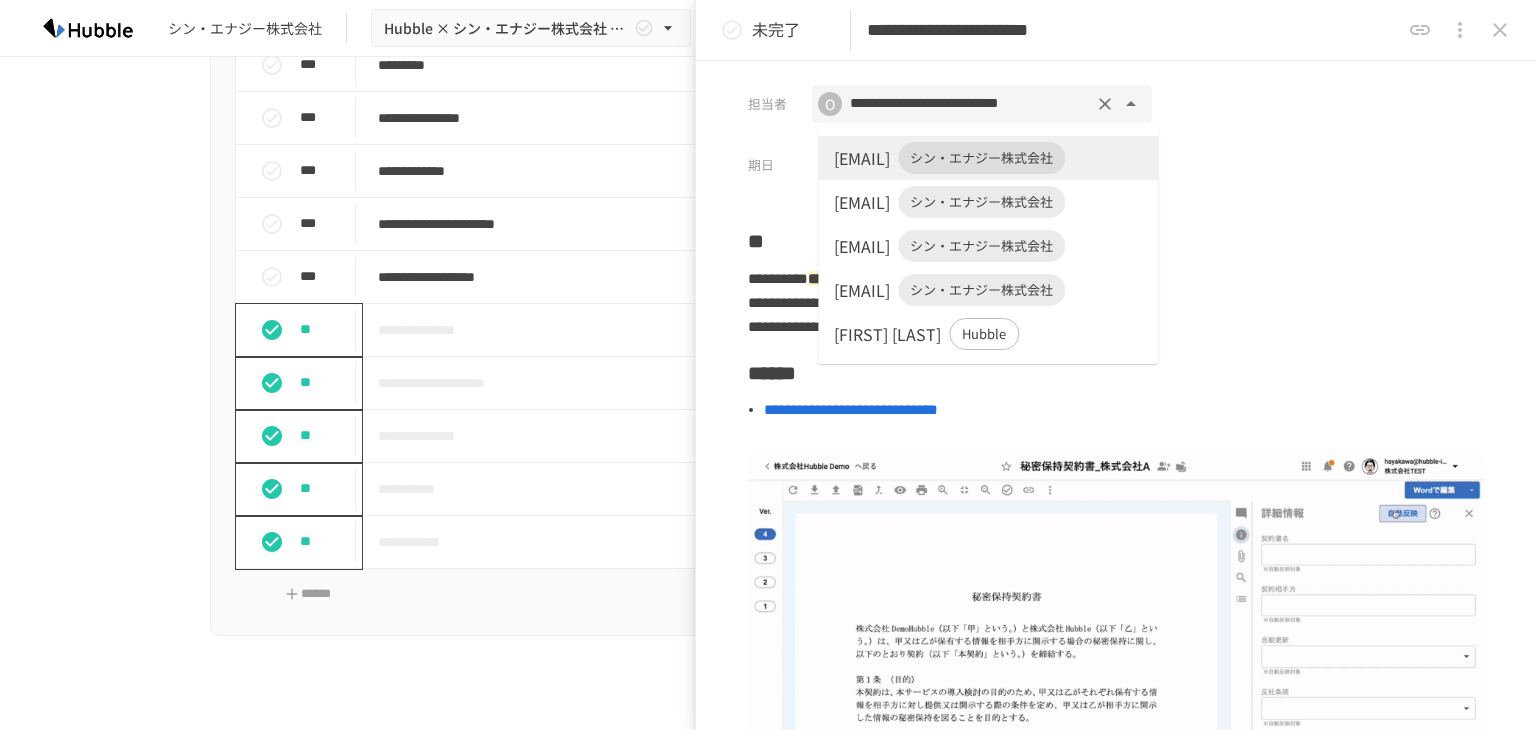 click on "[EMAIL]" at bounding box center (862, 202) 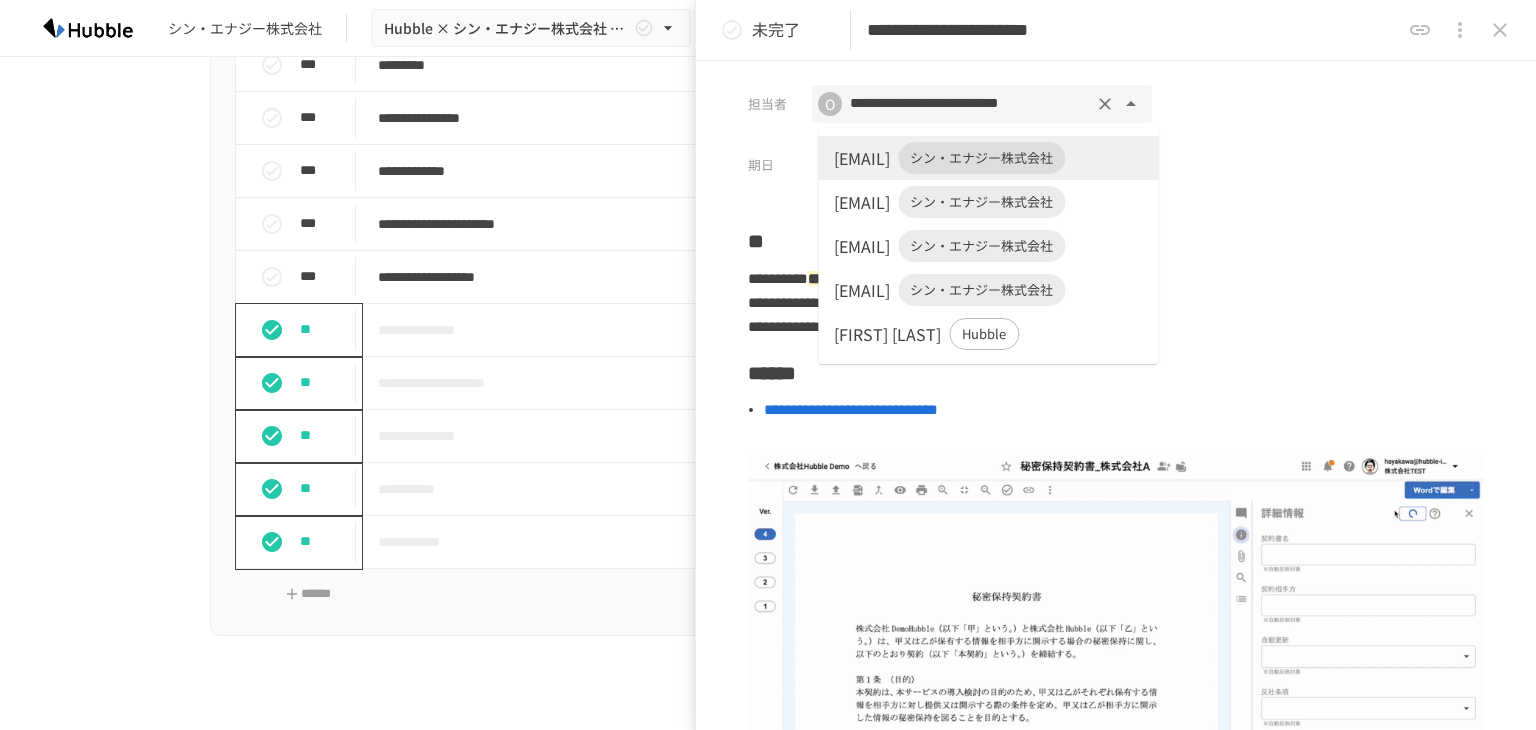 type on "**********" 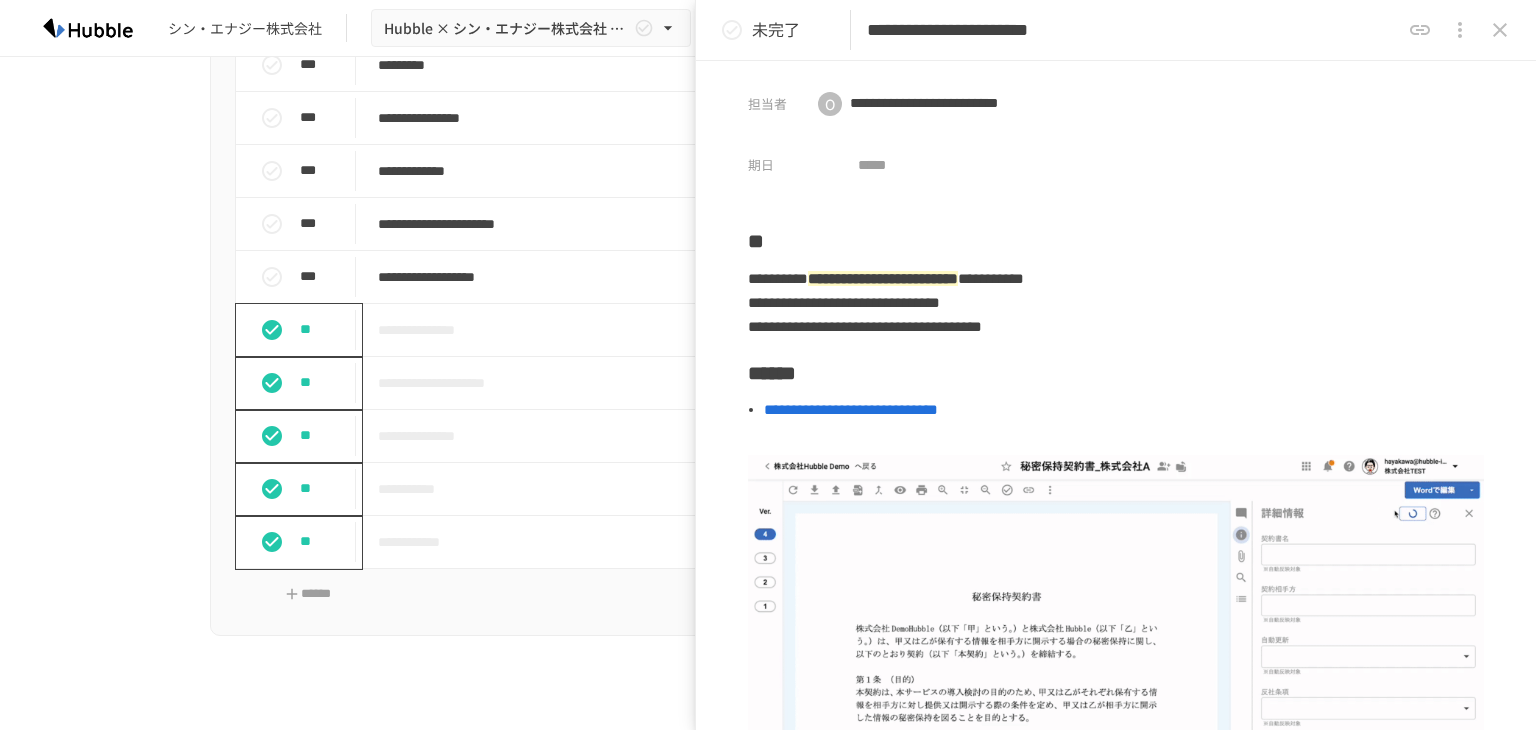 click on "担当者 [PERSON]" at bounding box center (1116, 122) 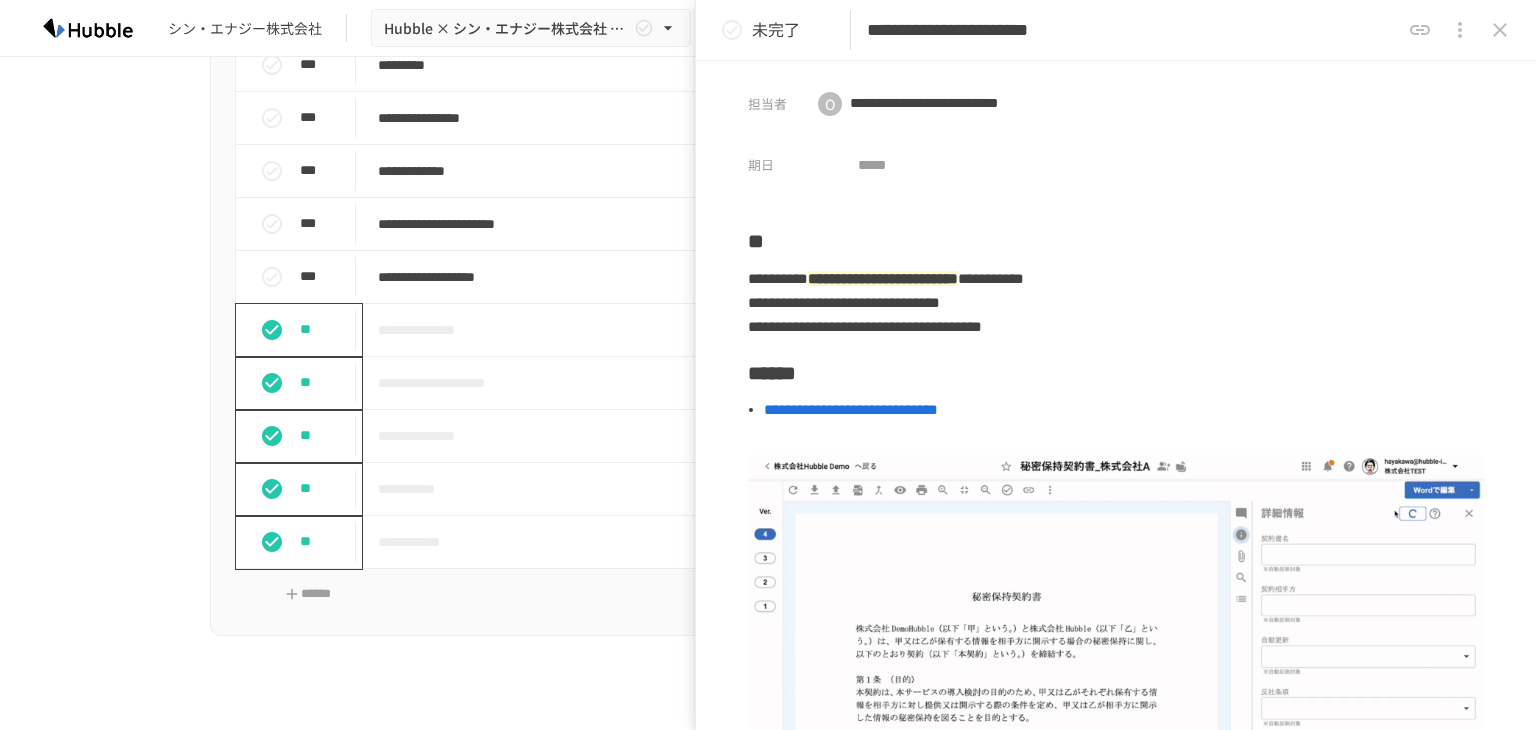 click on "担当者 [PERSON]" at bounding box center [1116, 122] 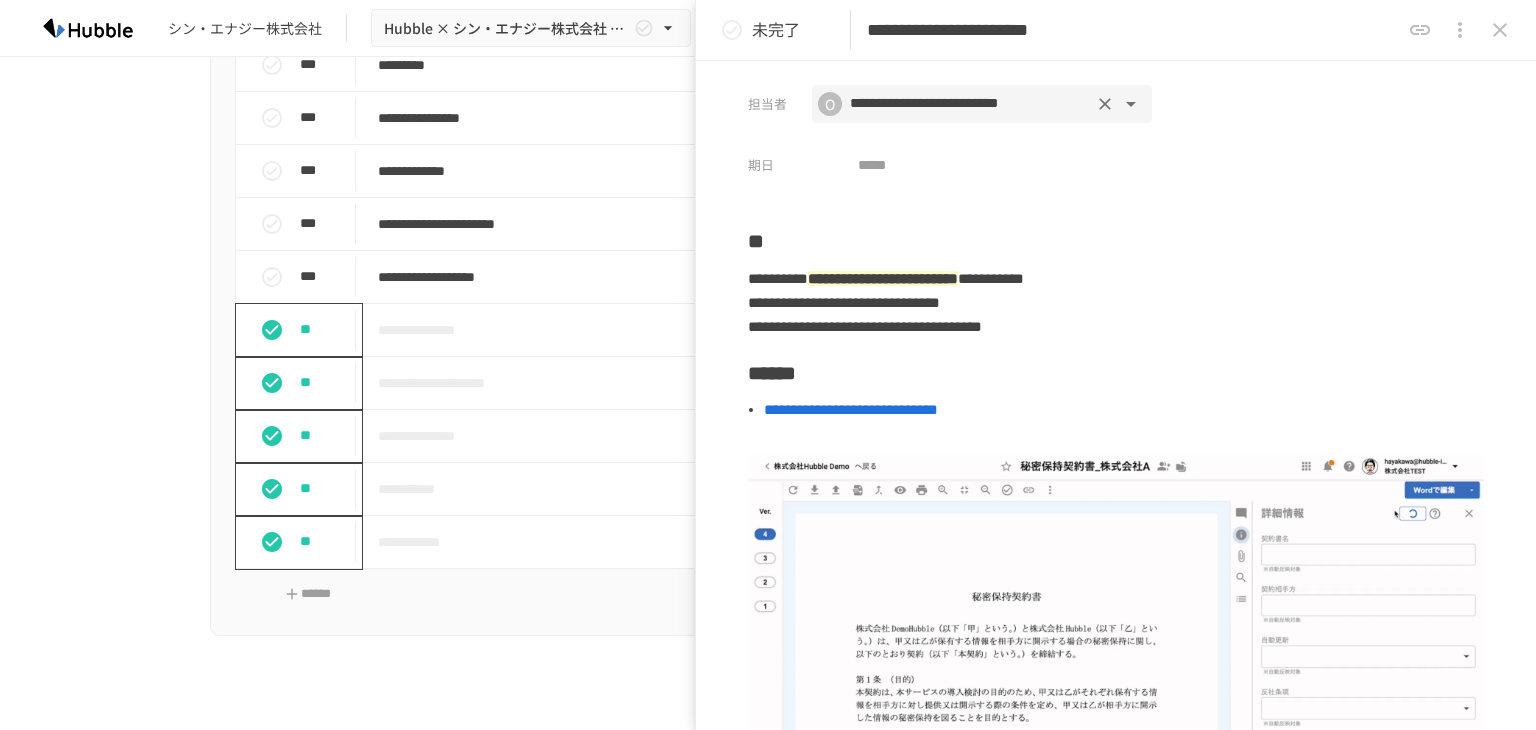click 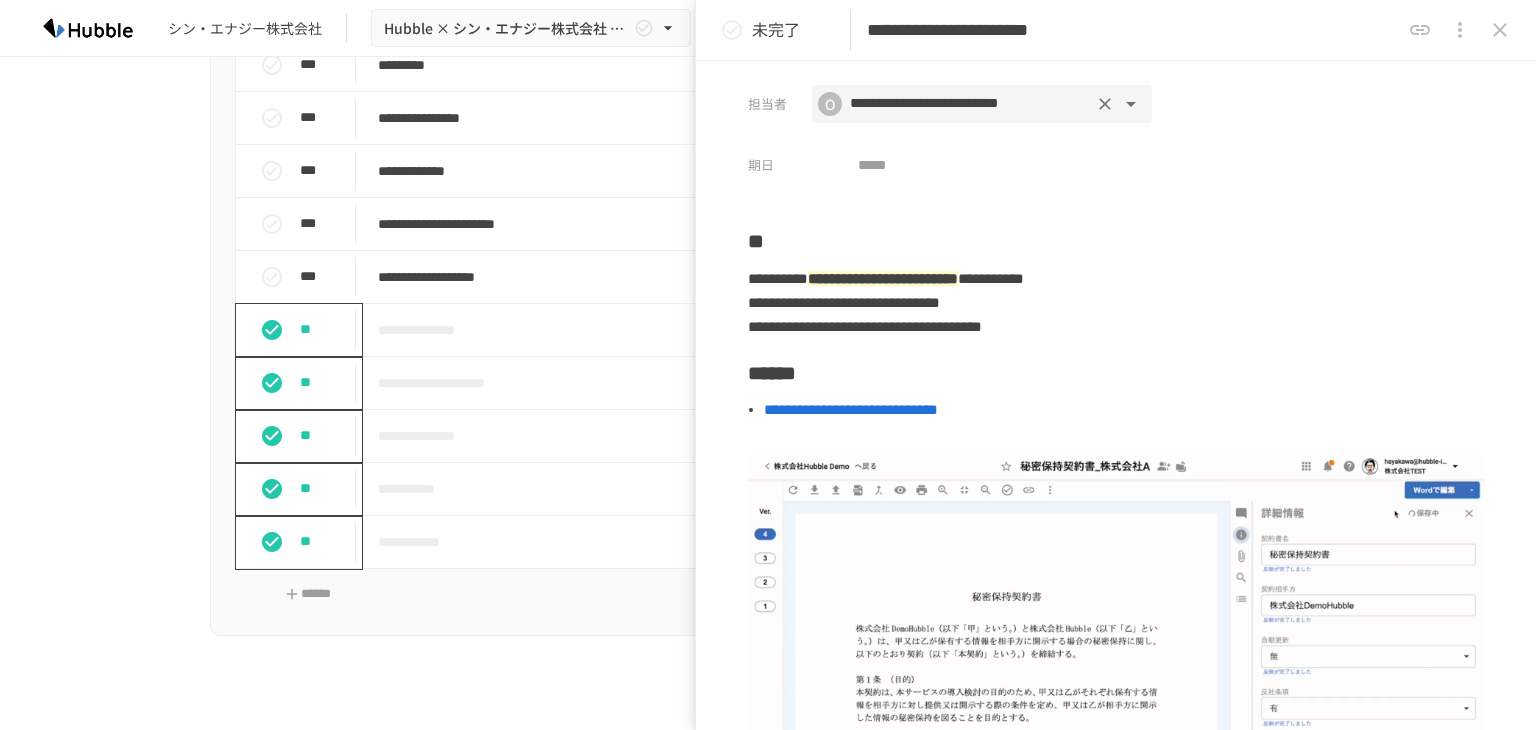 type 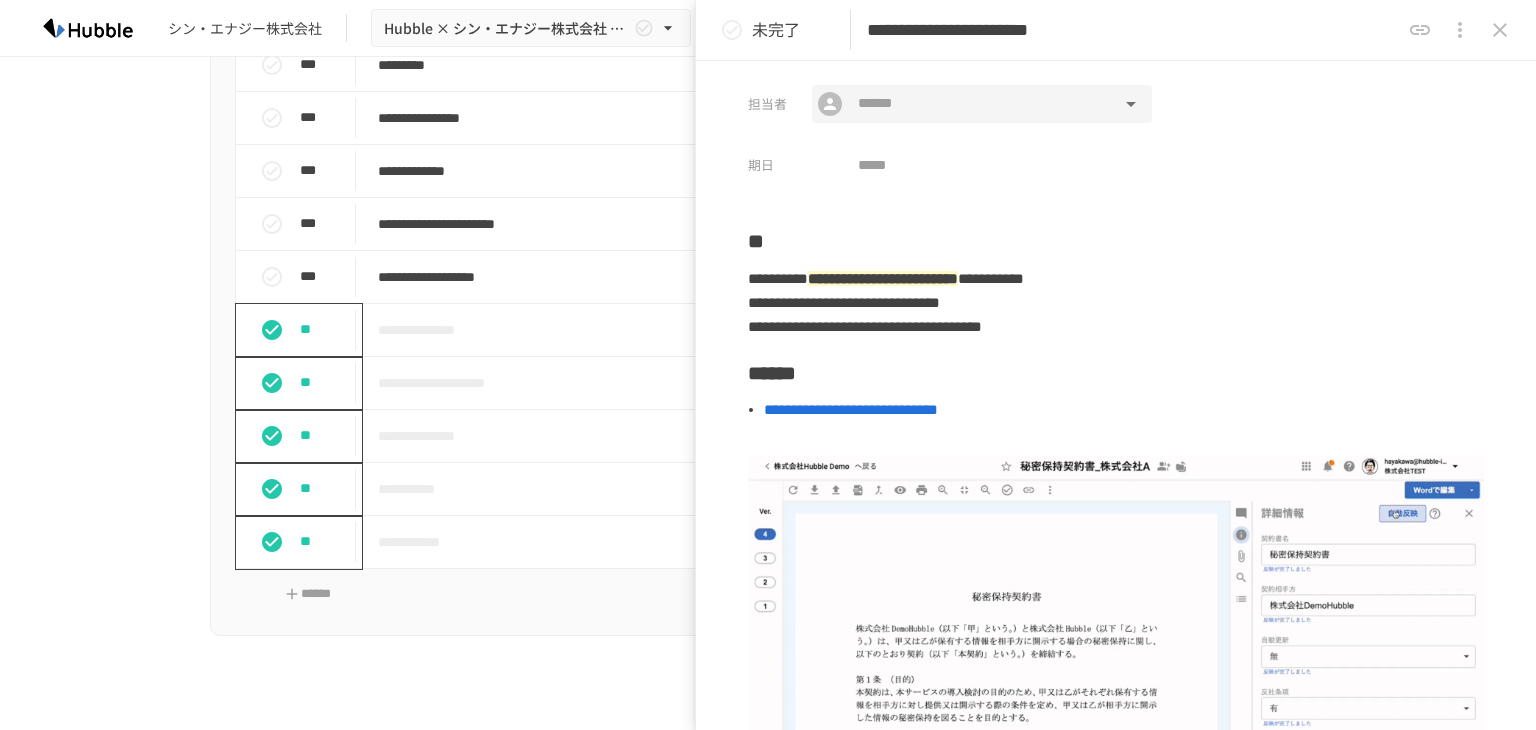 click on "担当者 ​ ​ 期日 ​" at bounding box center [1116, 122] 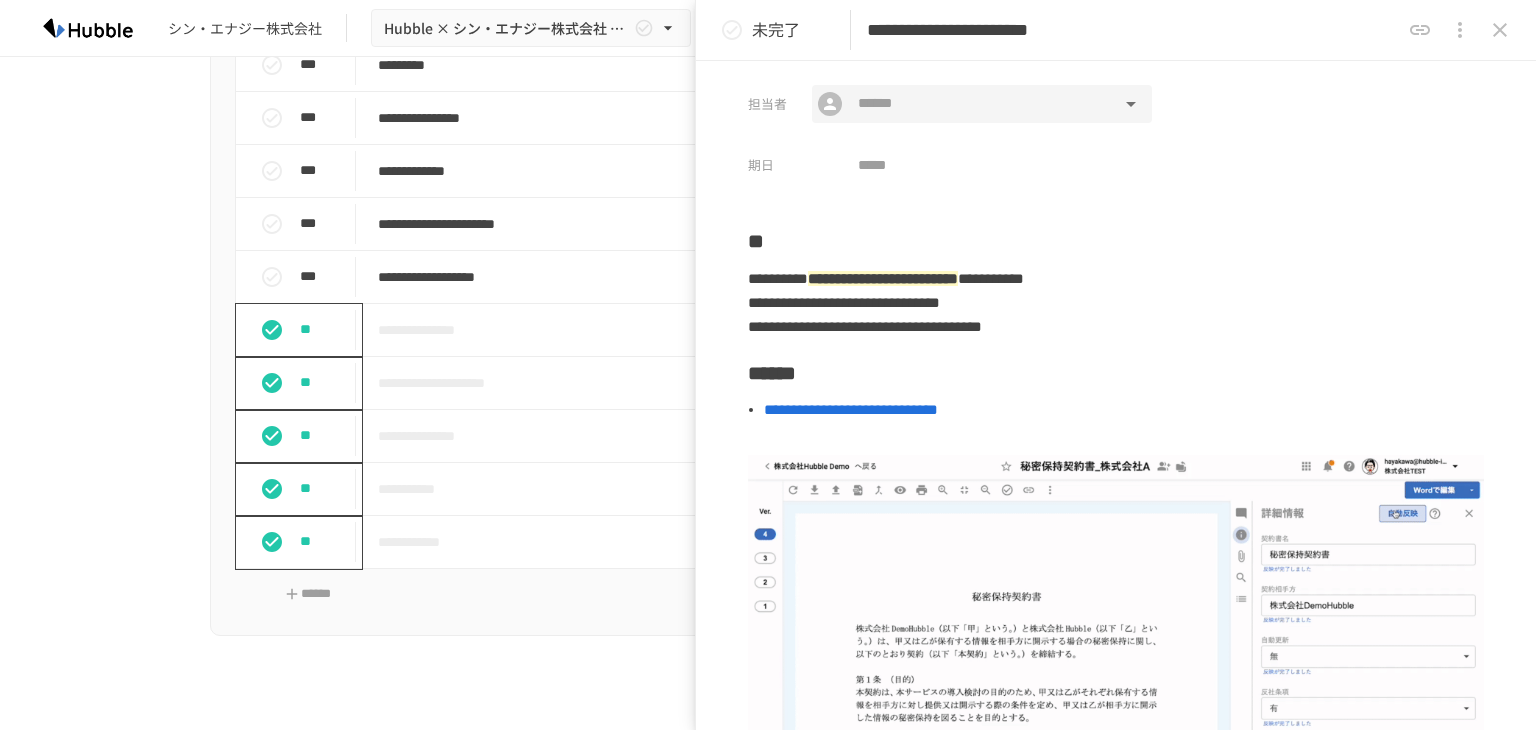 click on "**********" at bounding box center (768, 372) 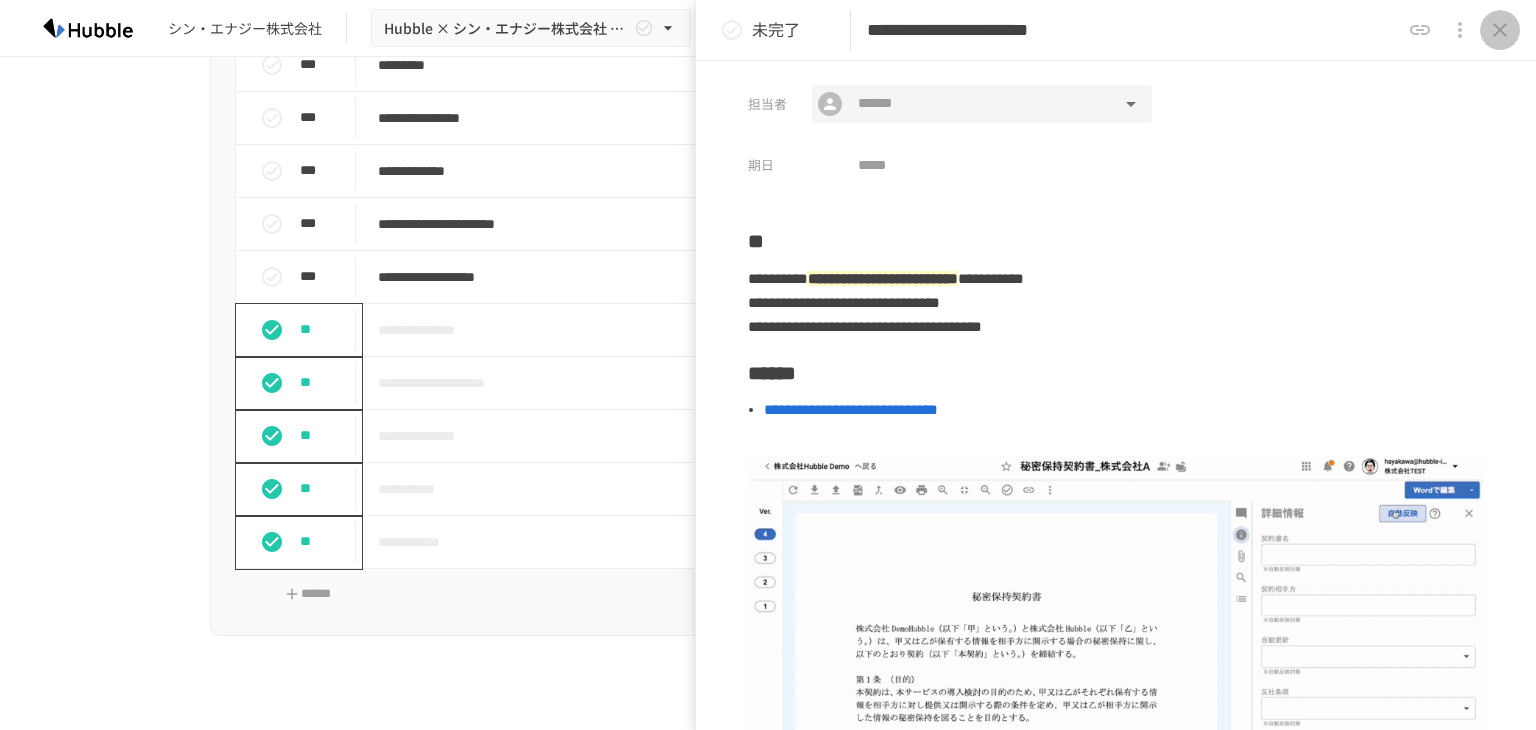 click 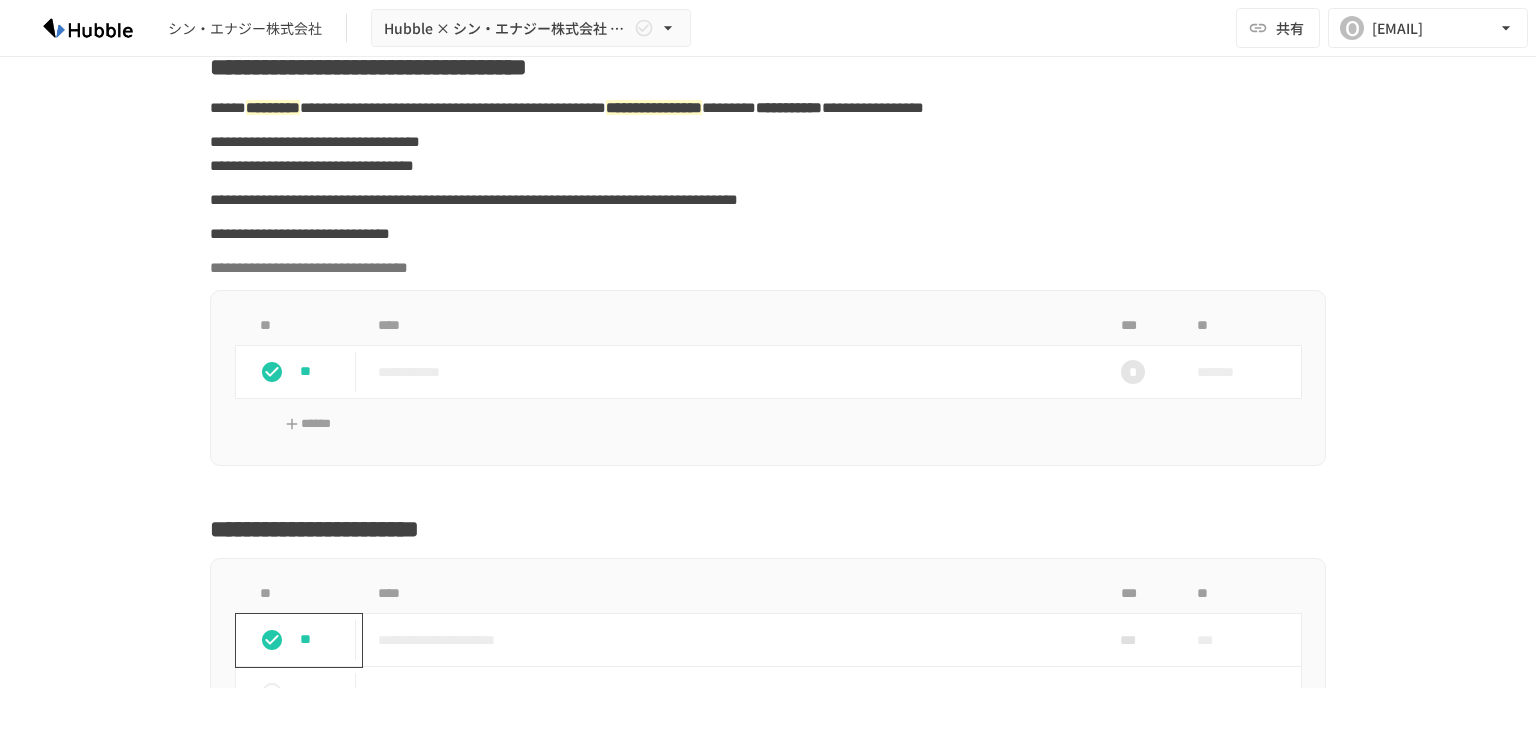 scroll, scrollTop: 0, scrollLeft: 0, axis: both 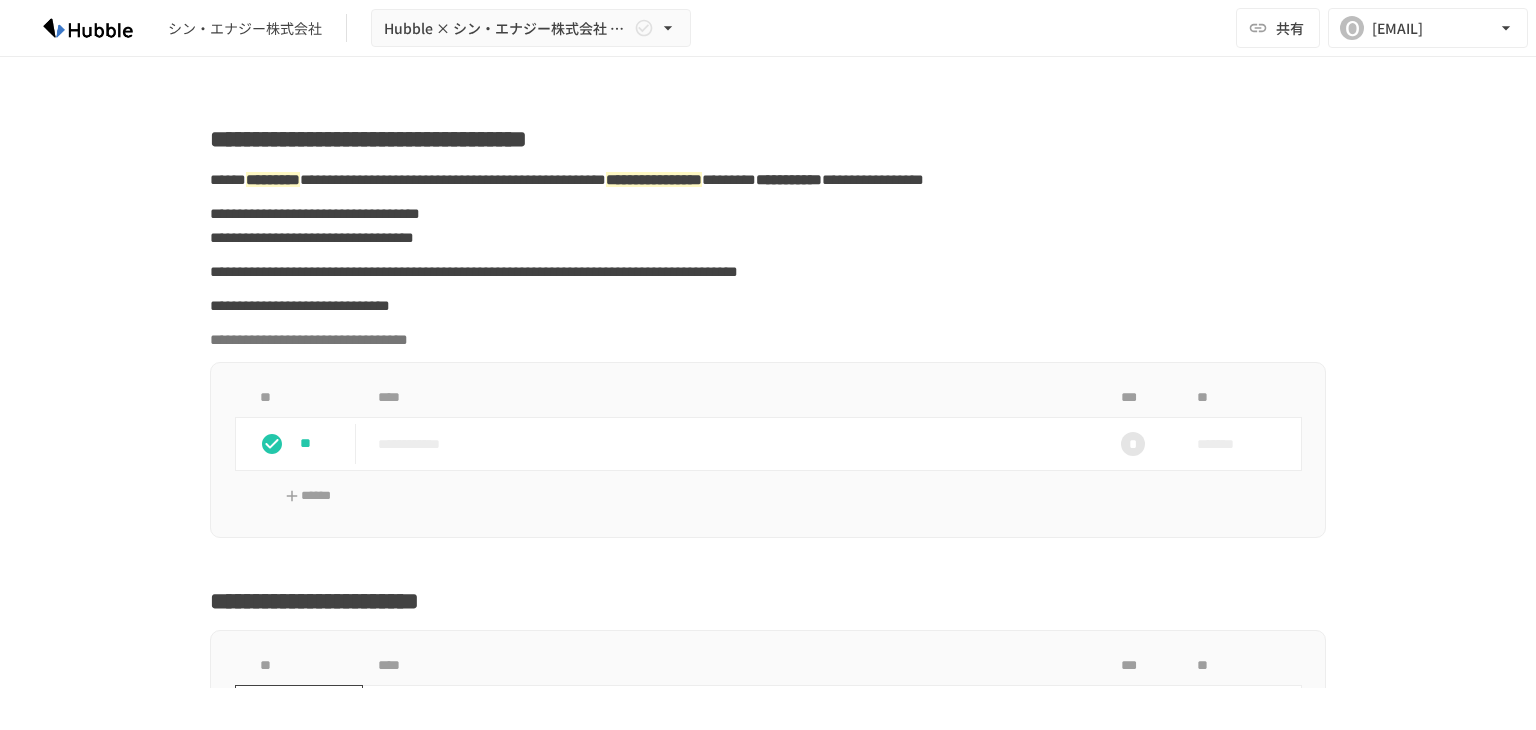 click on "**********" at bounding box center [768, 2781] 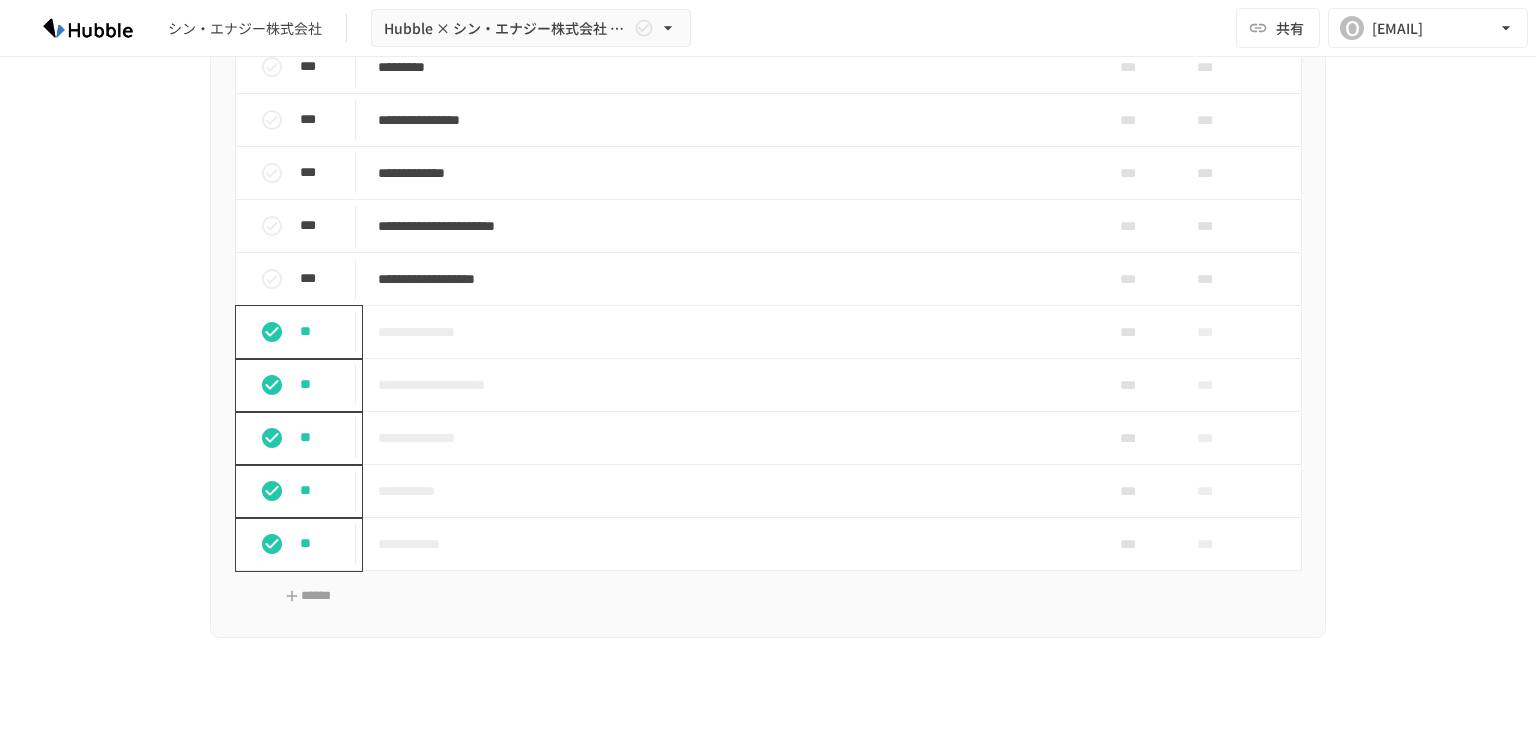 scroll, scrollTop: 700, scrollLeft: 0, axis: vertical 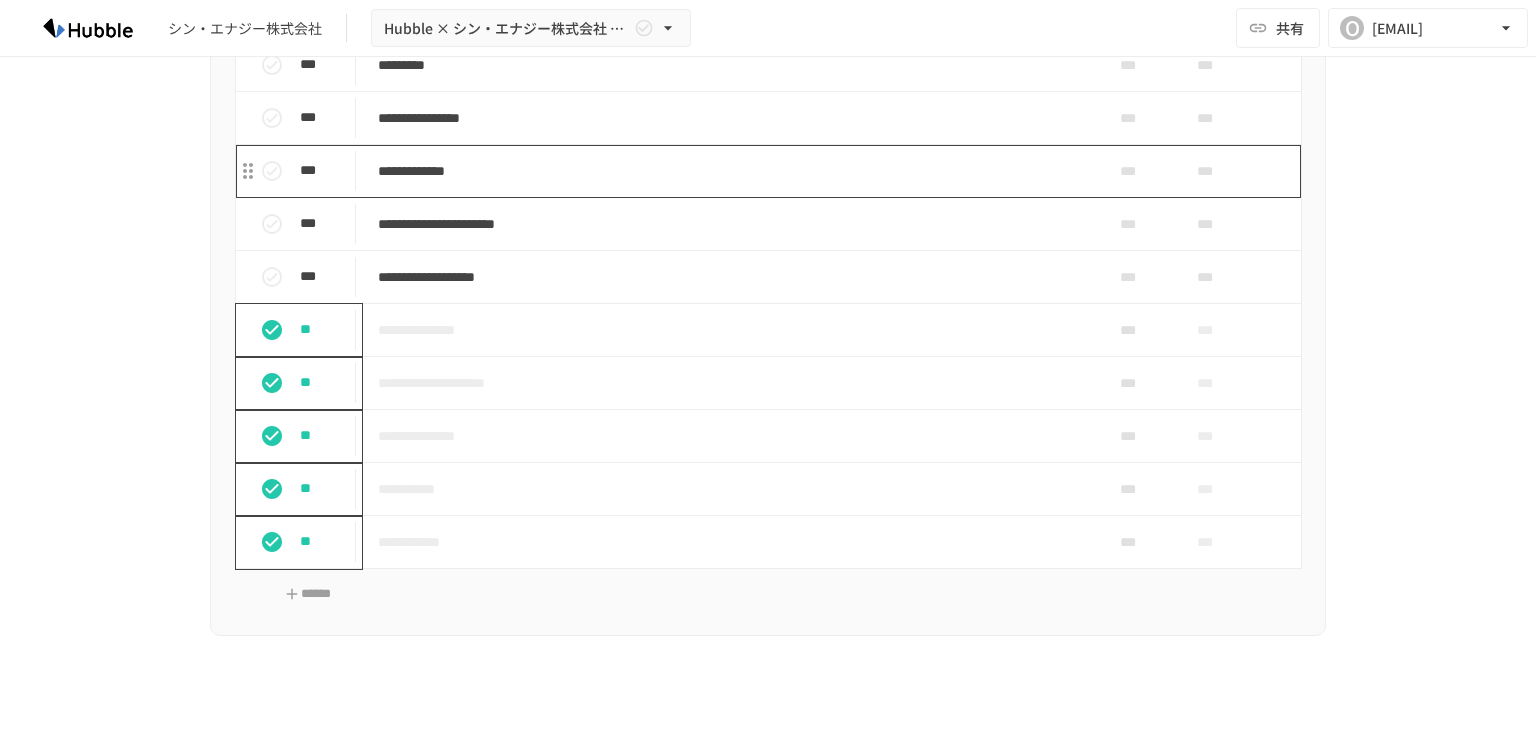 click on "**********" at bounding box center (731, 171) 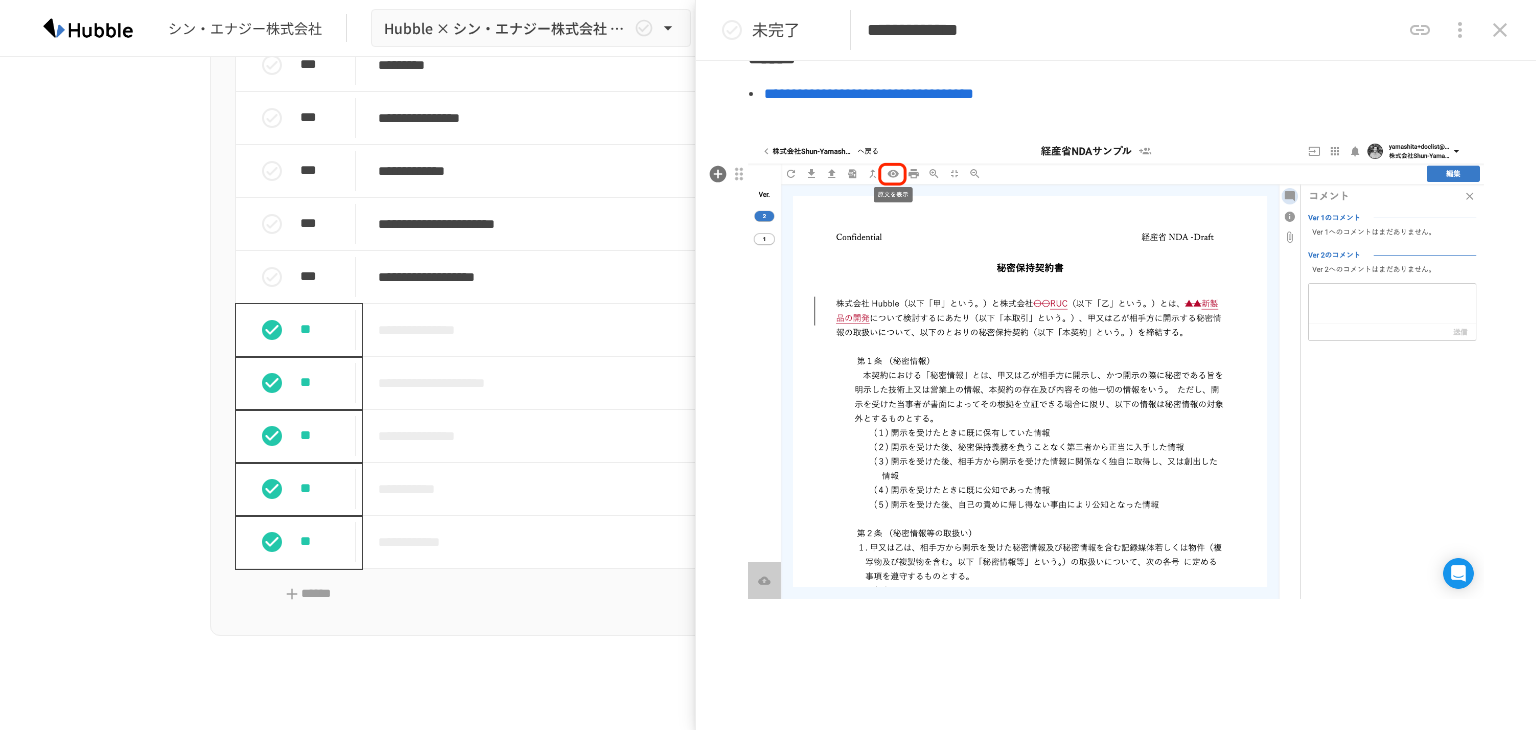 scroll, scrollTop: 241, scrollLeft: 0, axis: vertical 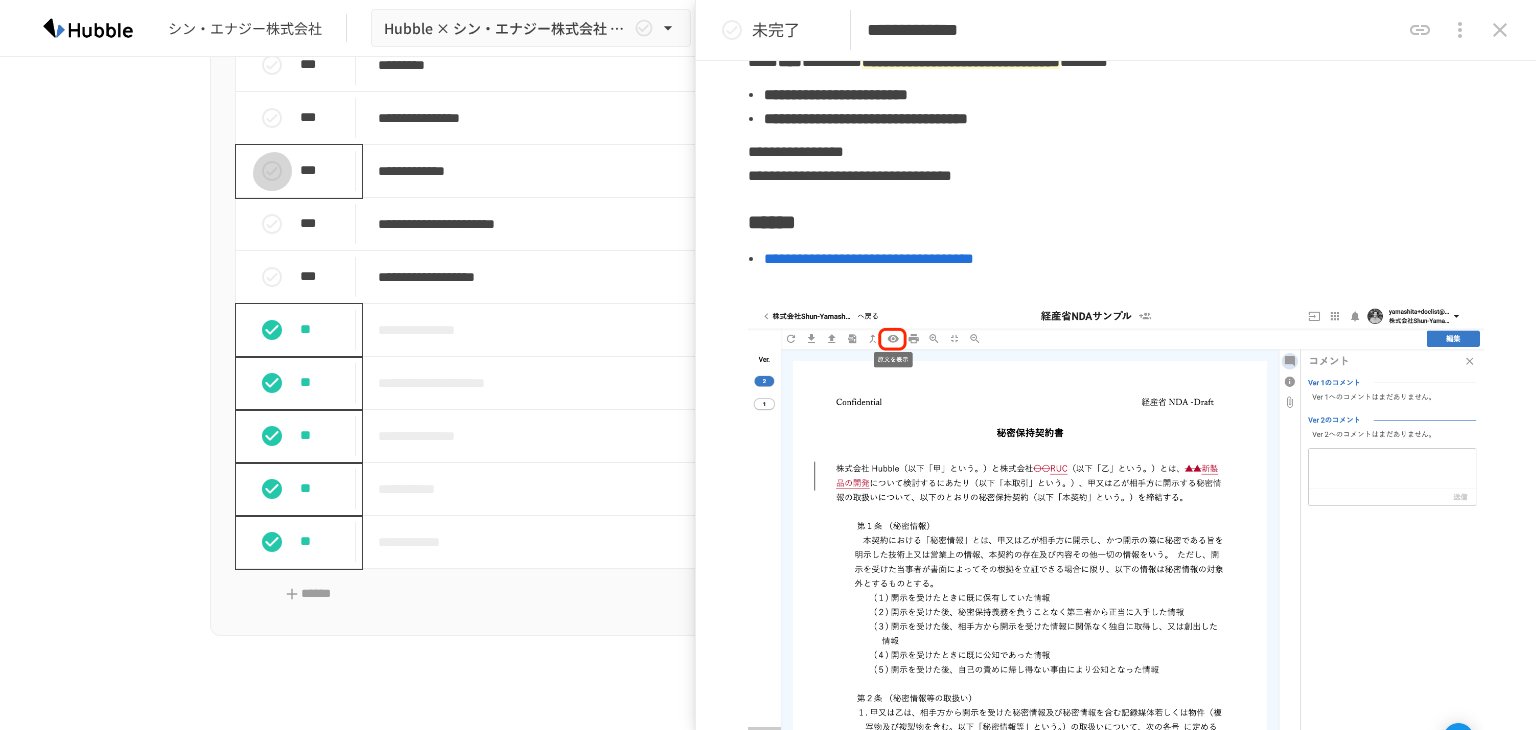 click 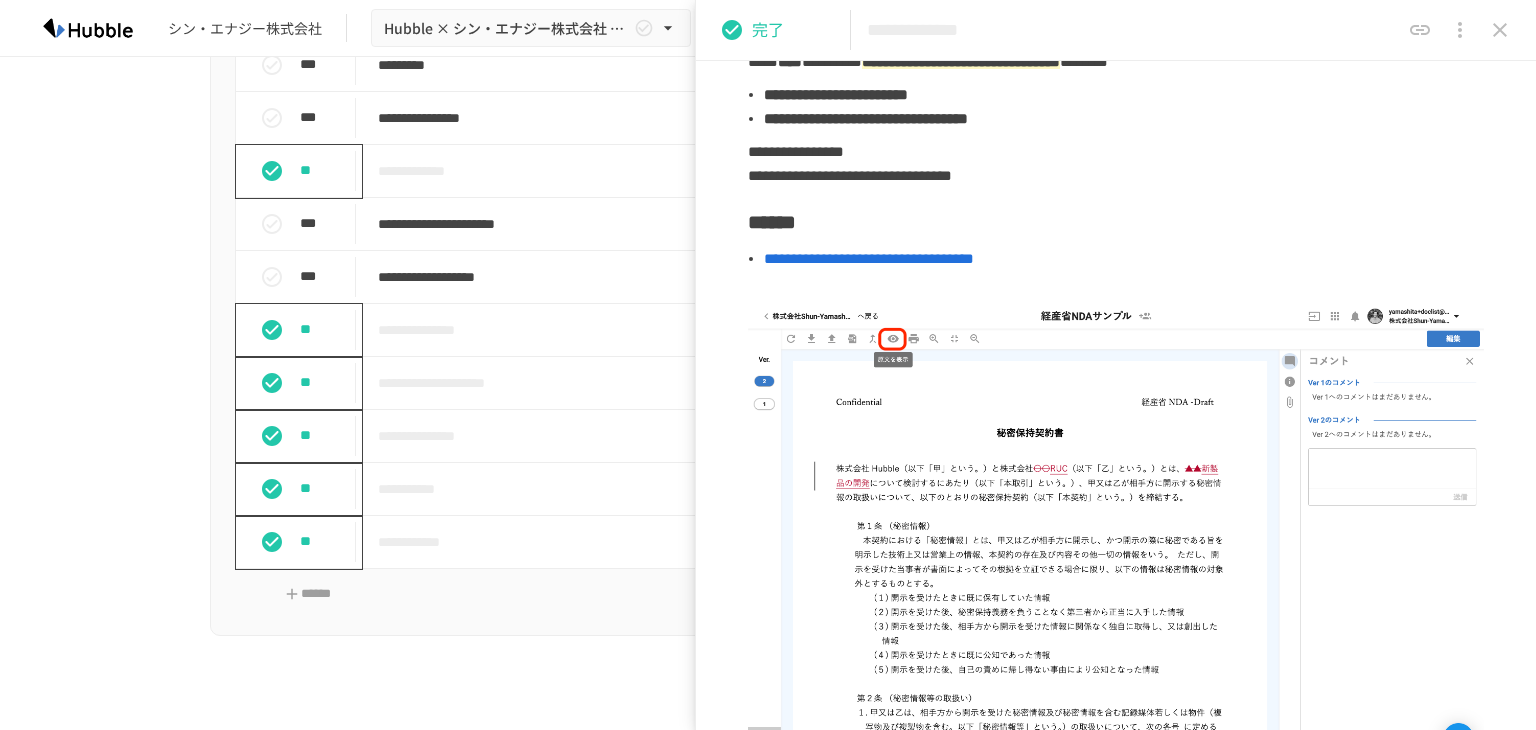 click 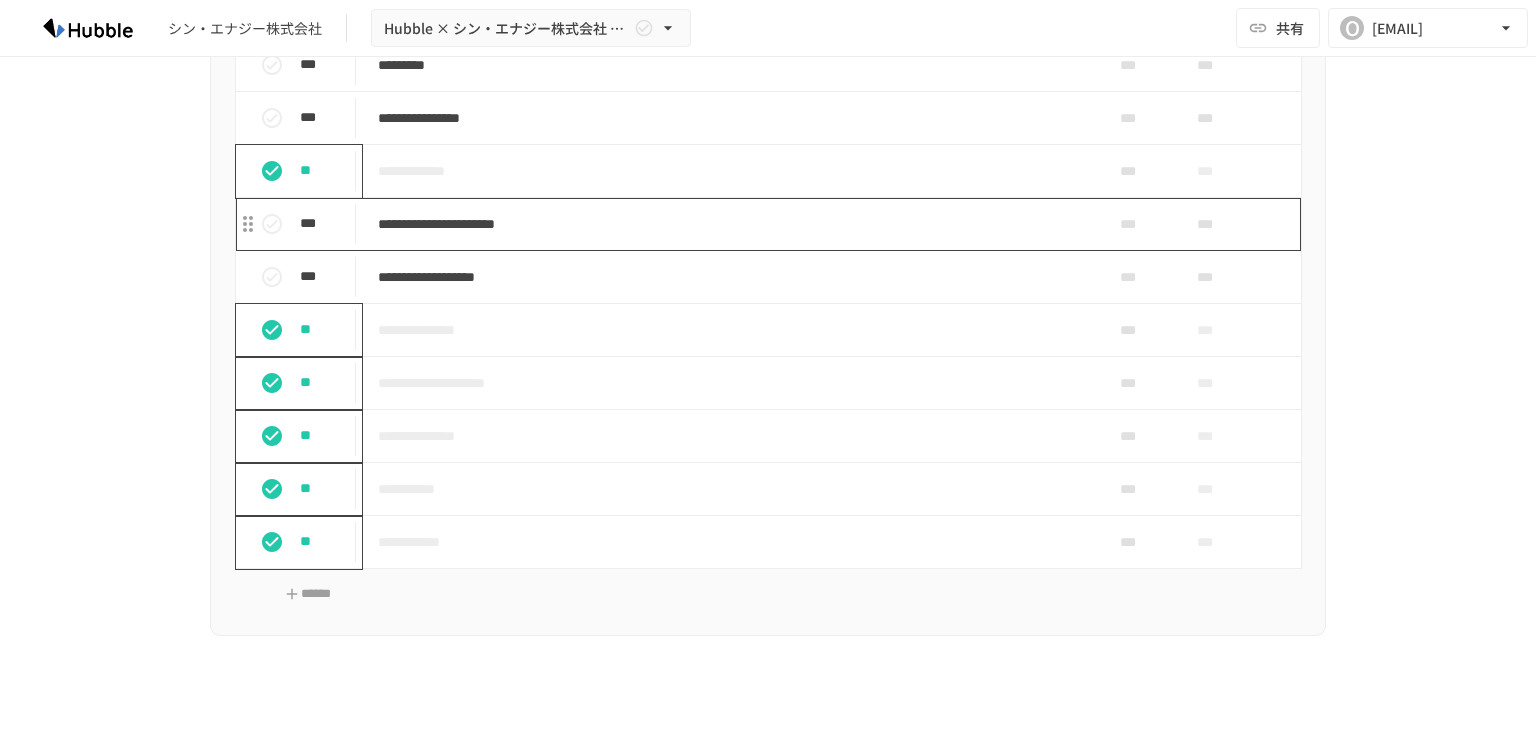 click on "**********" at bounding box center [731, 224] 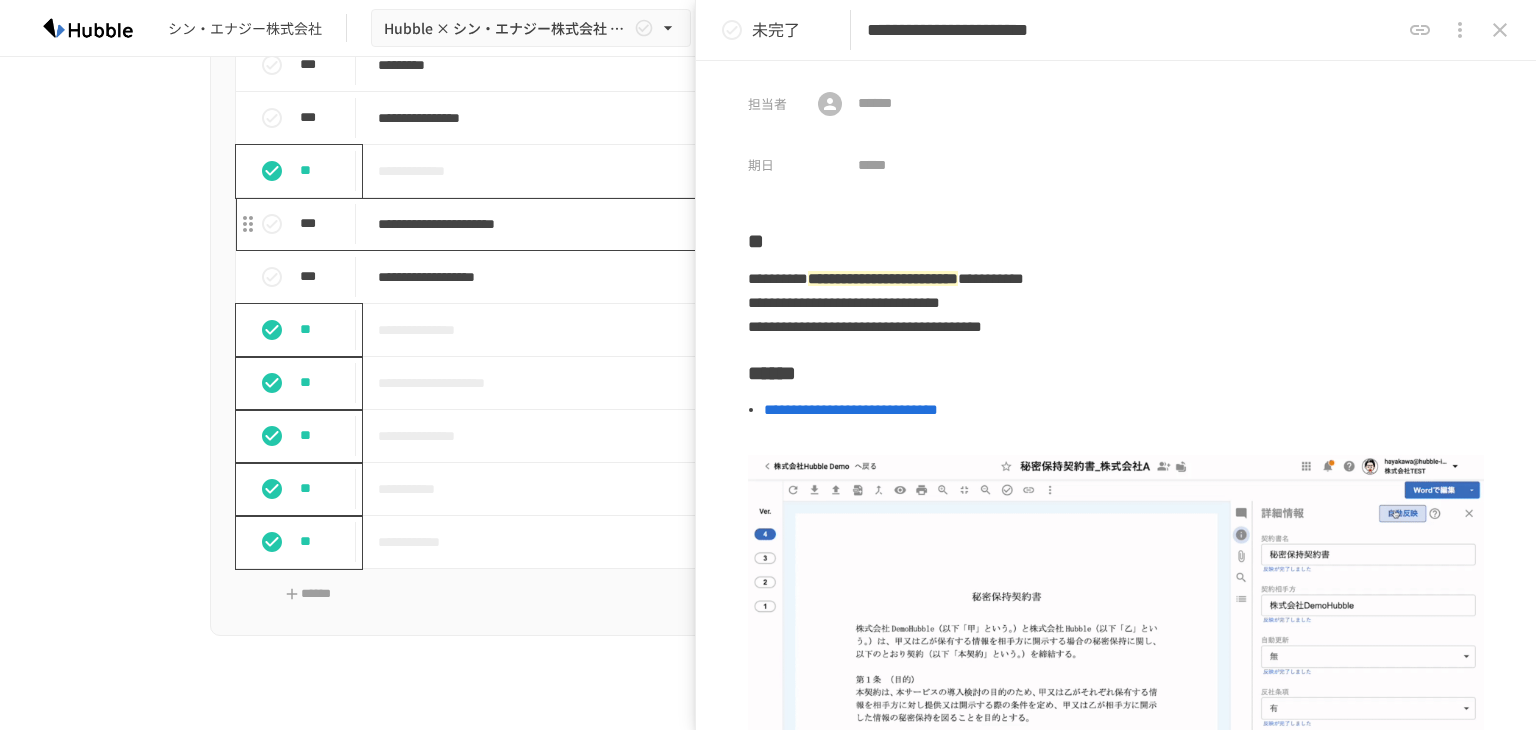 click on "**********" at bounding box center [731, 224] 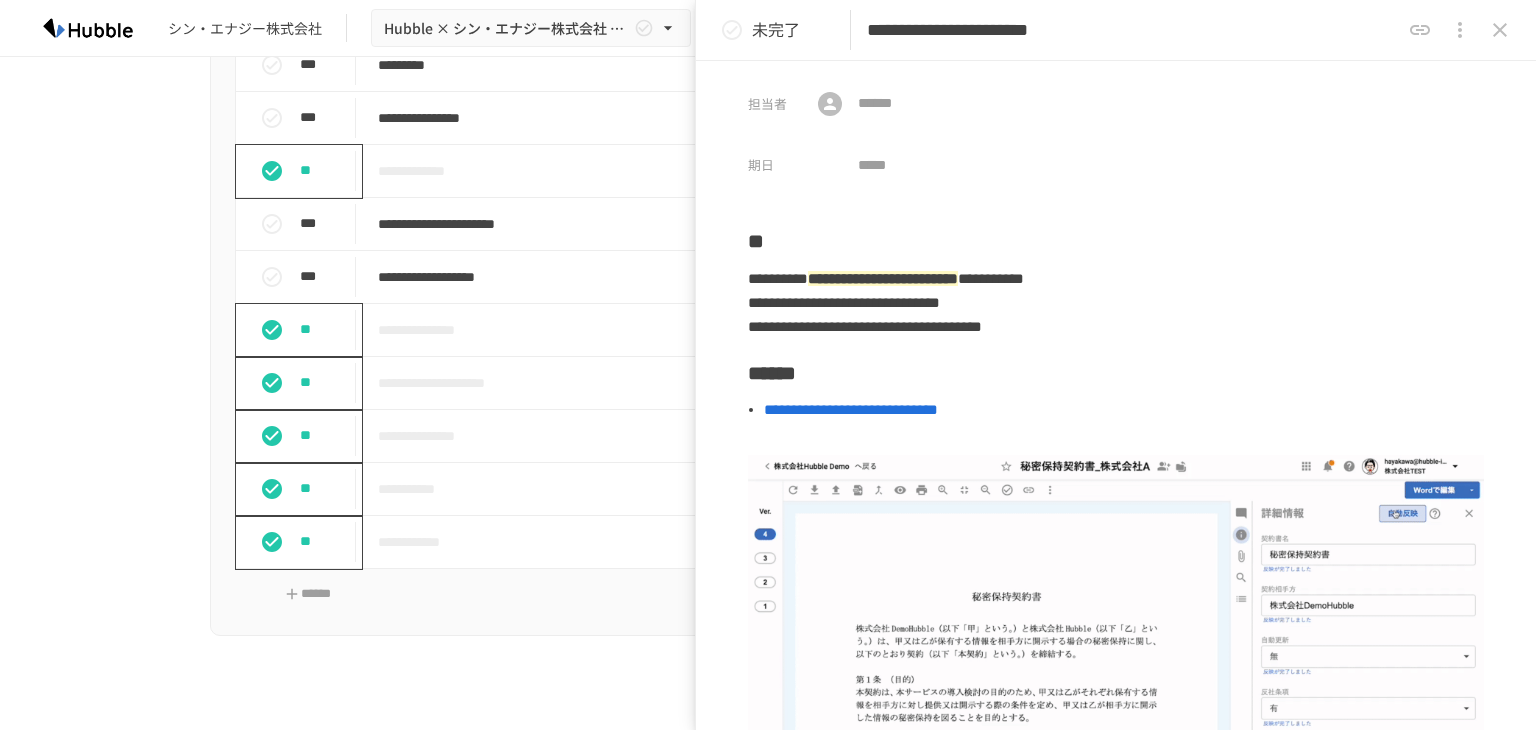click on "**********" at bounding box center [1133, 30] 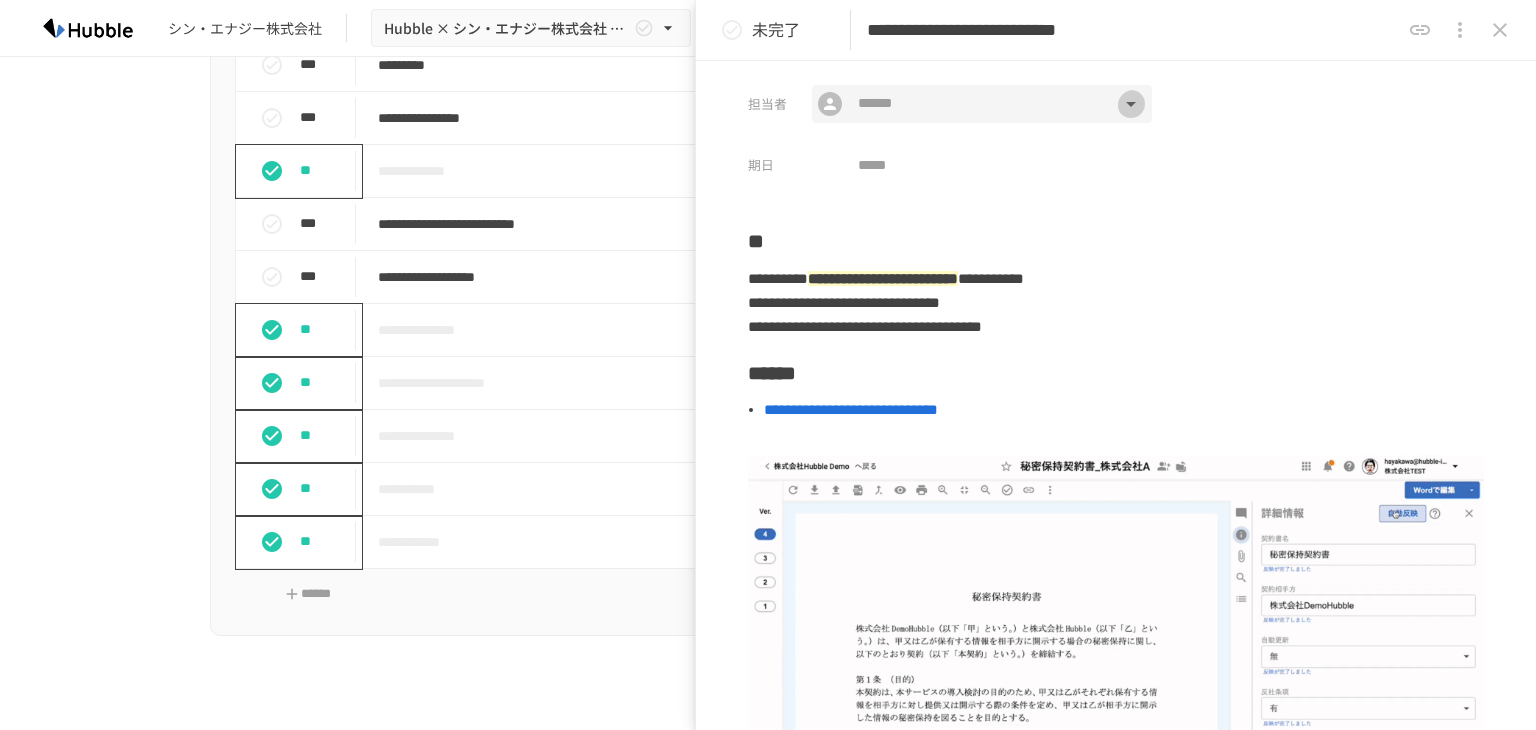 click 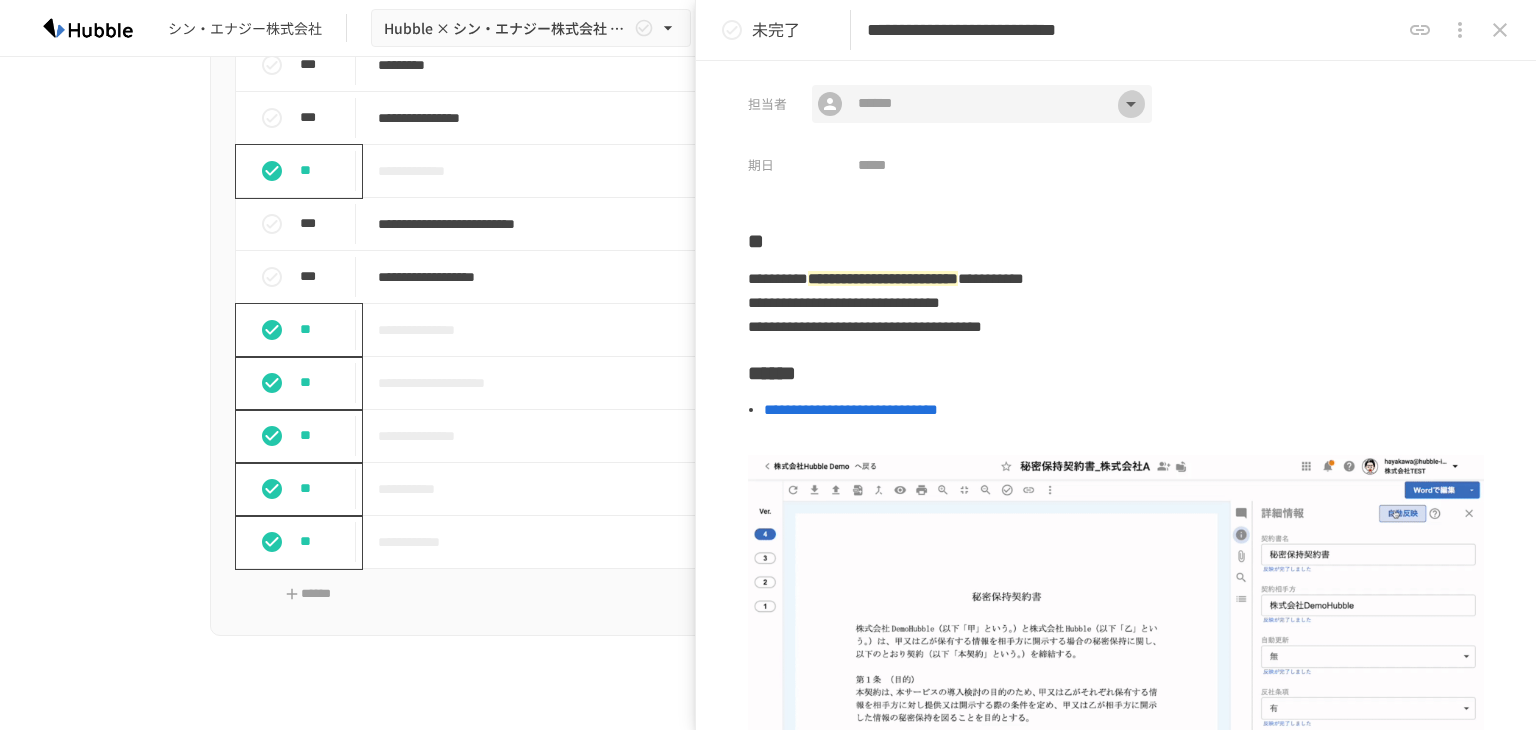 type on "**********" 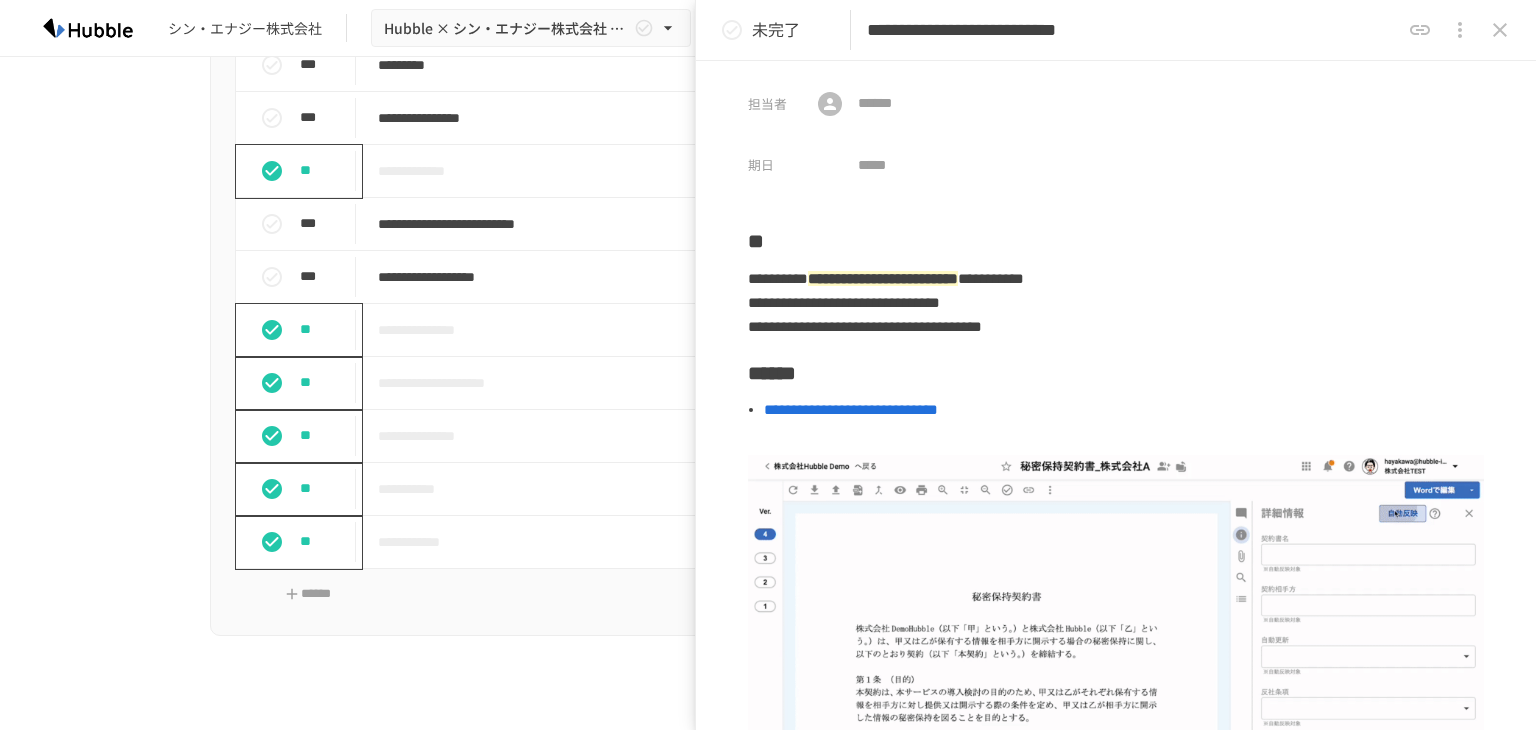 click on "担当者 ​ ​ 期日 ​" at bounding box center (1116, 122) 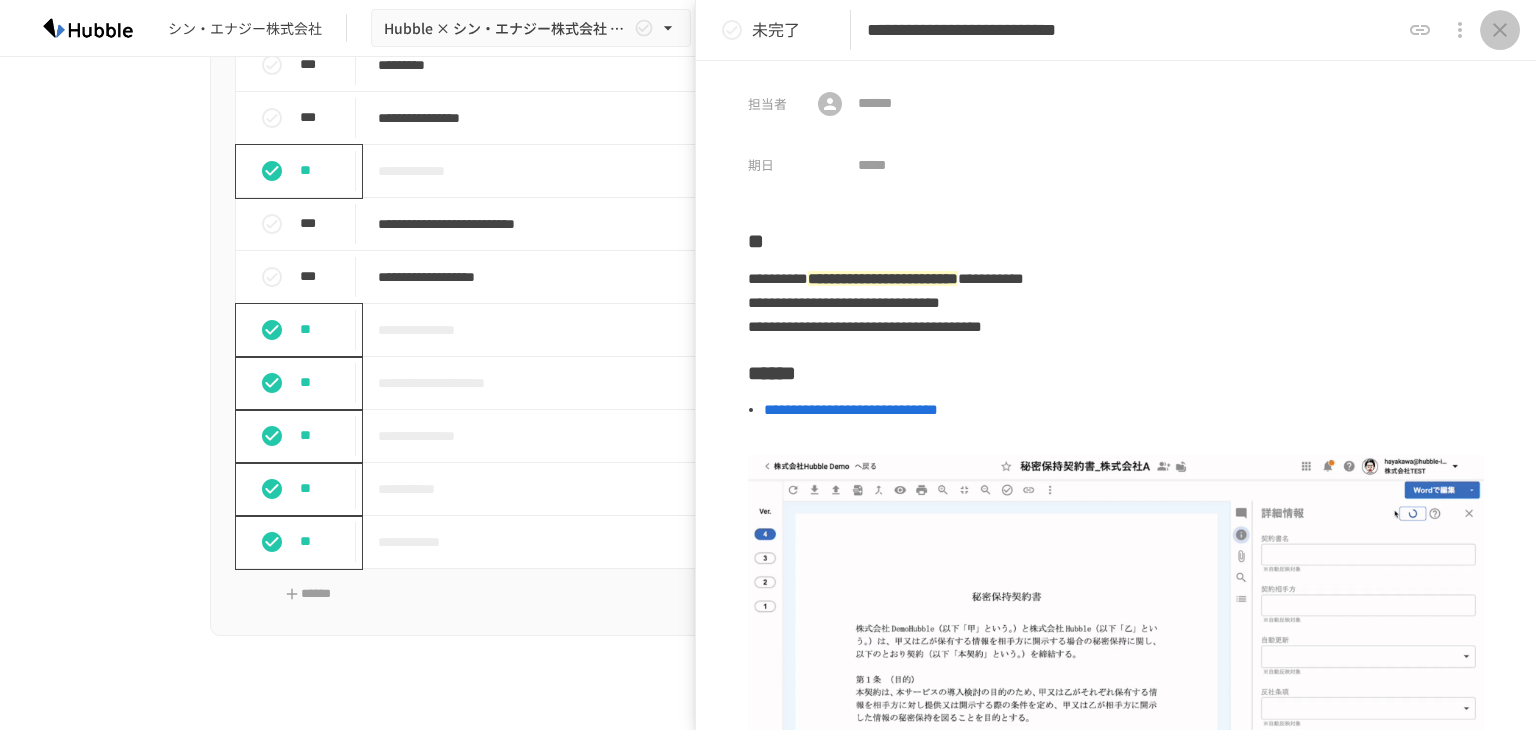 click at bounding box center [1500, 30] 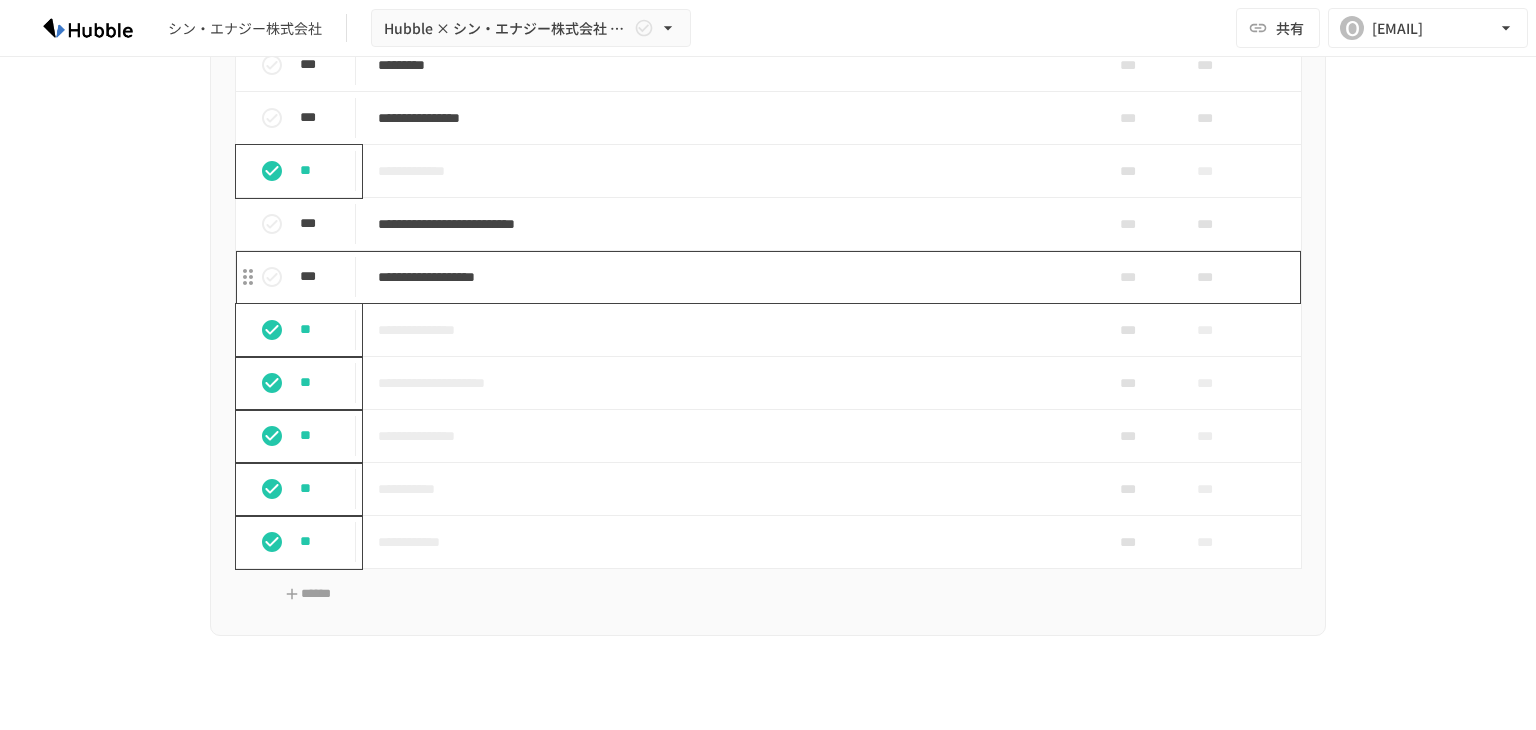 click on "**********" at bounding box center (731, 277) 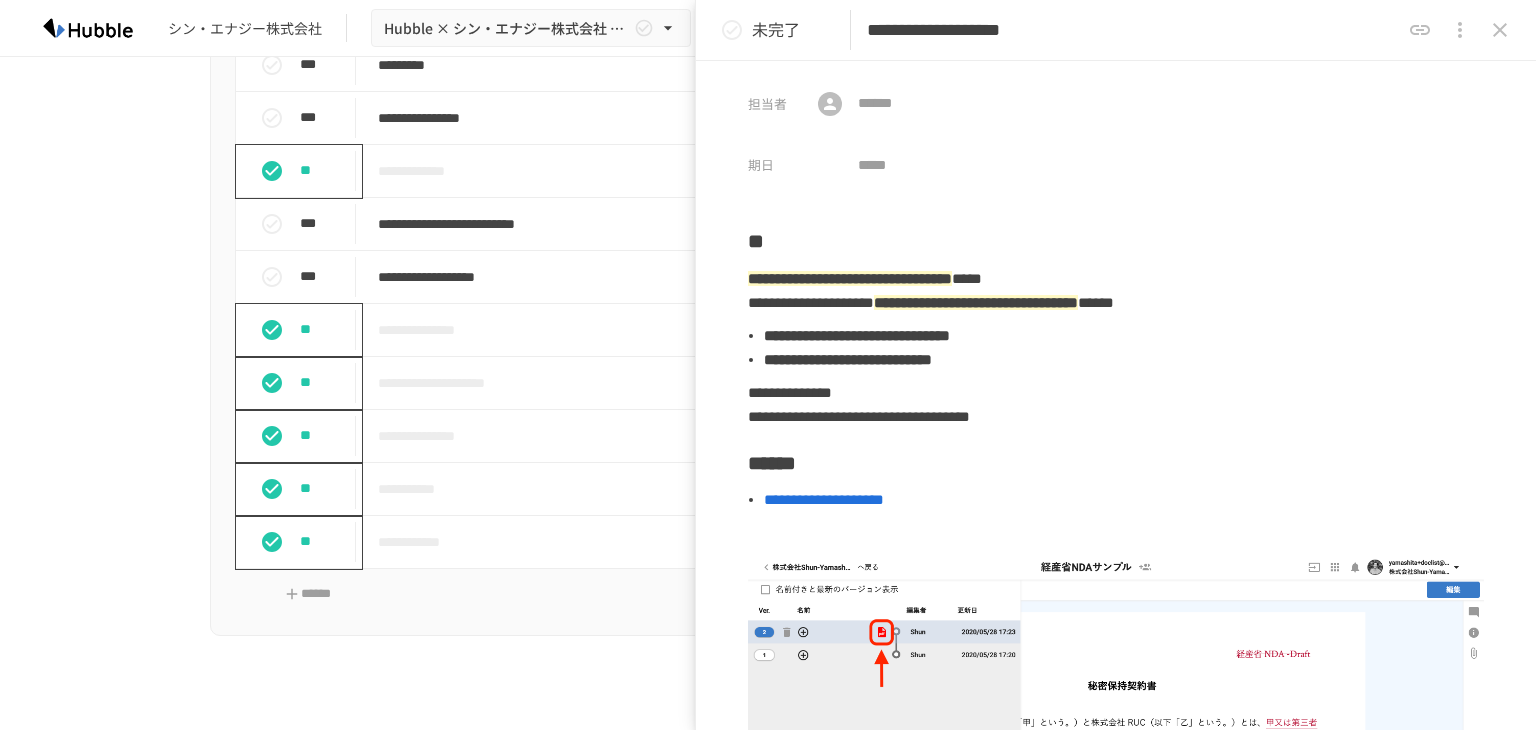 scroll, scrollTop: 0, scrollLeft: 0, axis: both 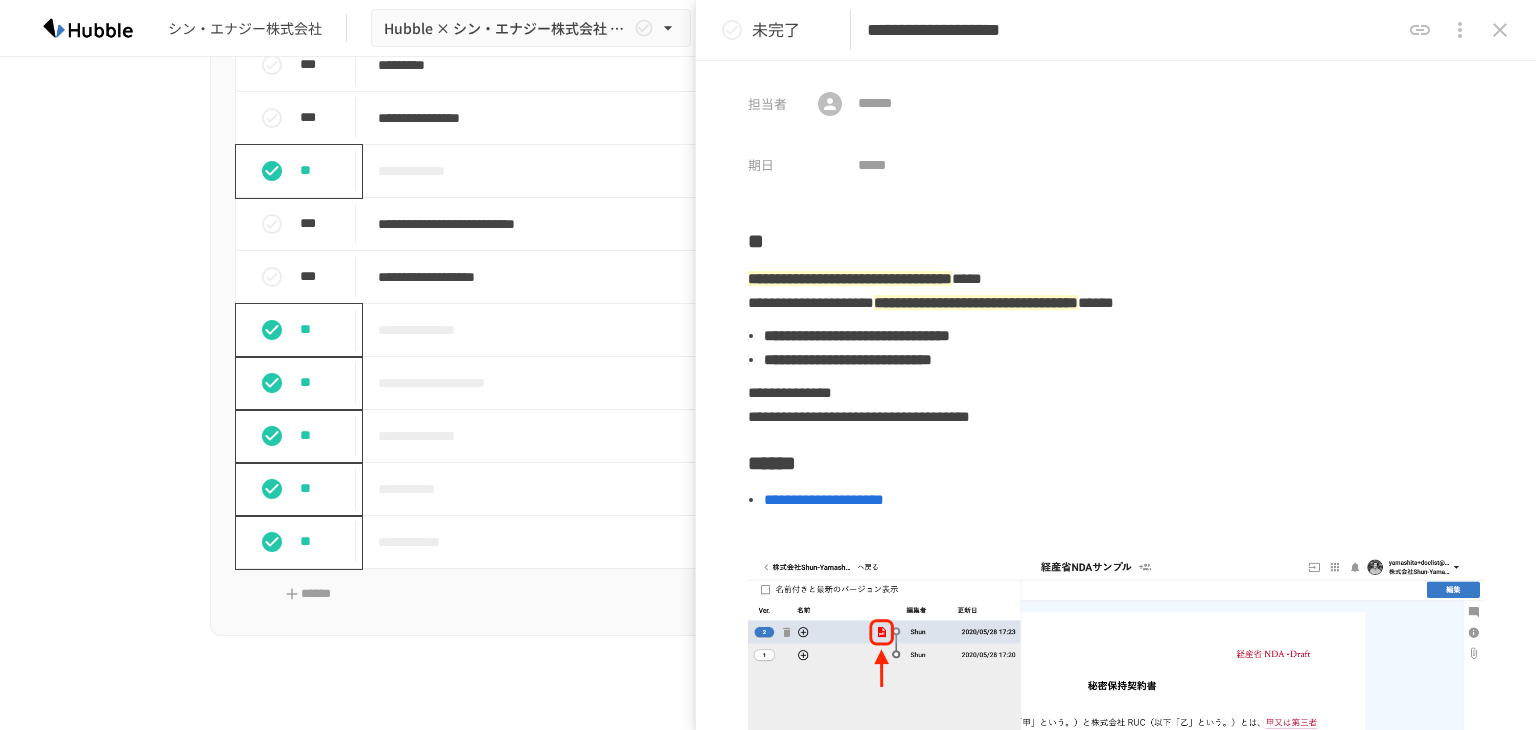 click on "**********" at bounding box center [1116, 766] 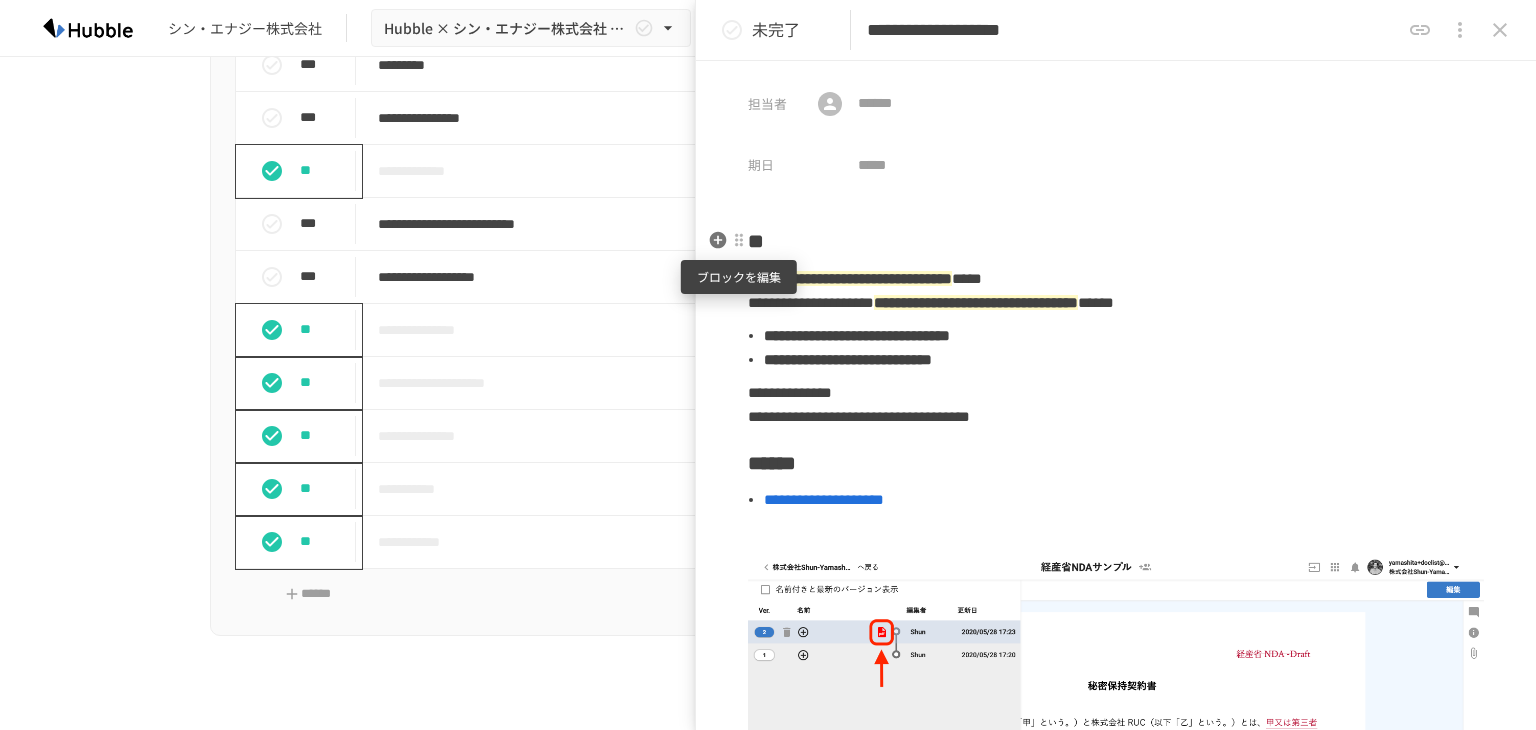 click at bounding box center (739, 240) 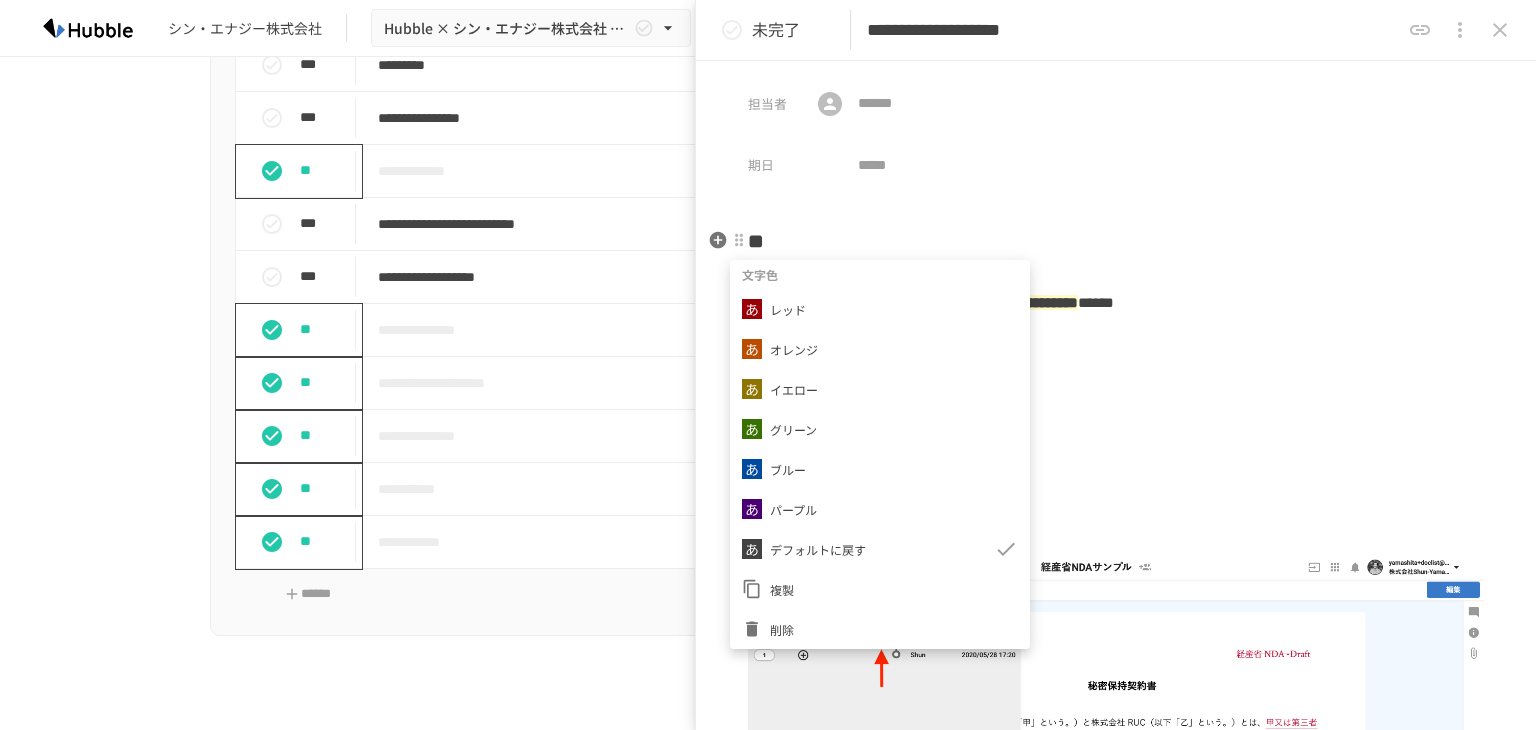 click at bounding box center [768, 365] 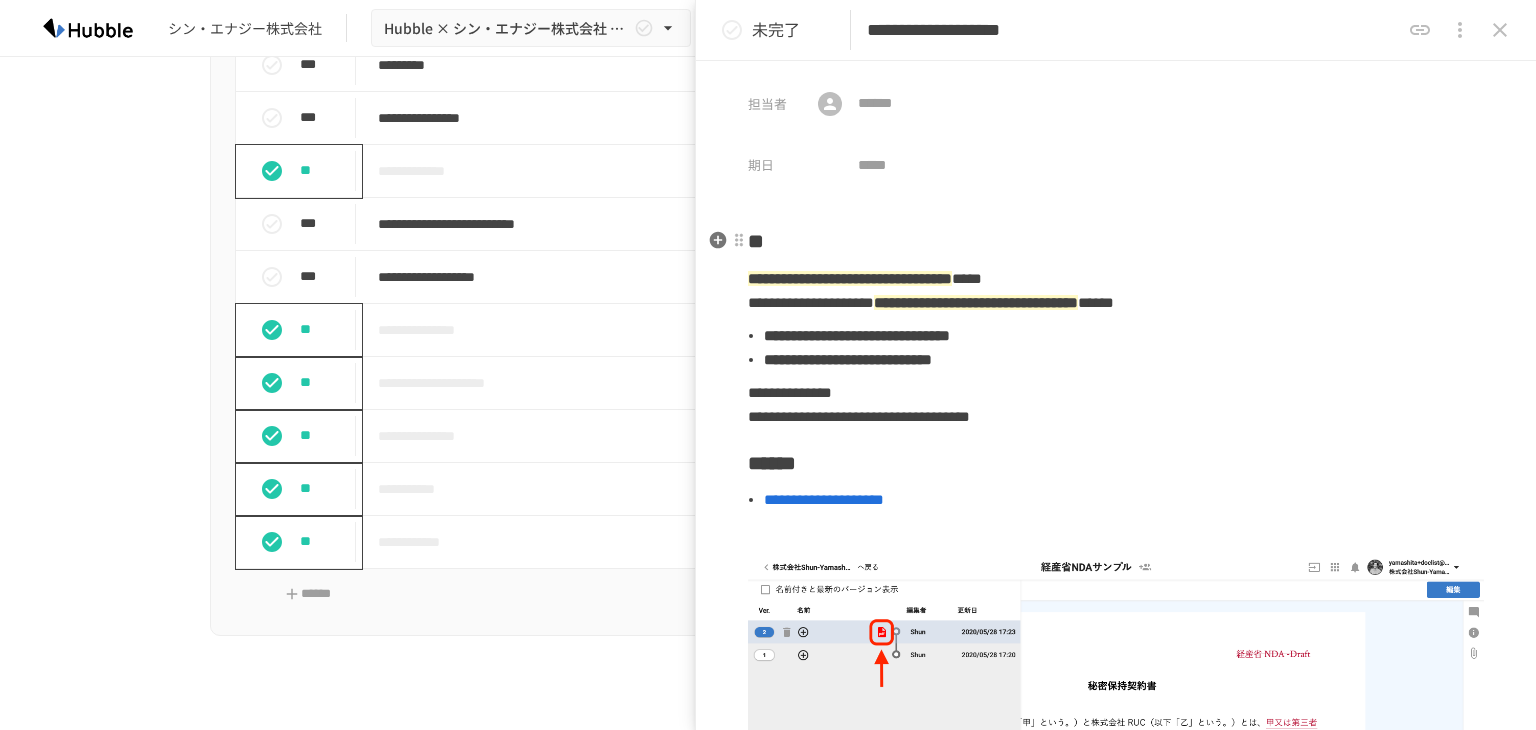 click on "**" at bounding box center [756, 241] 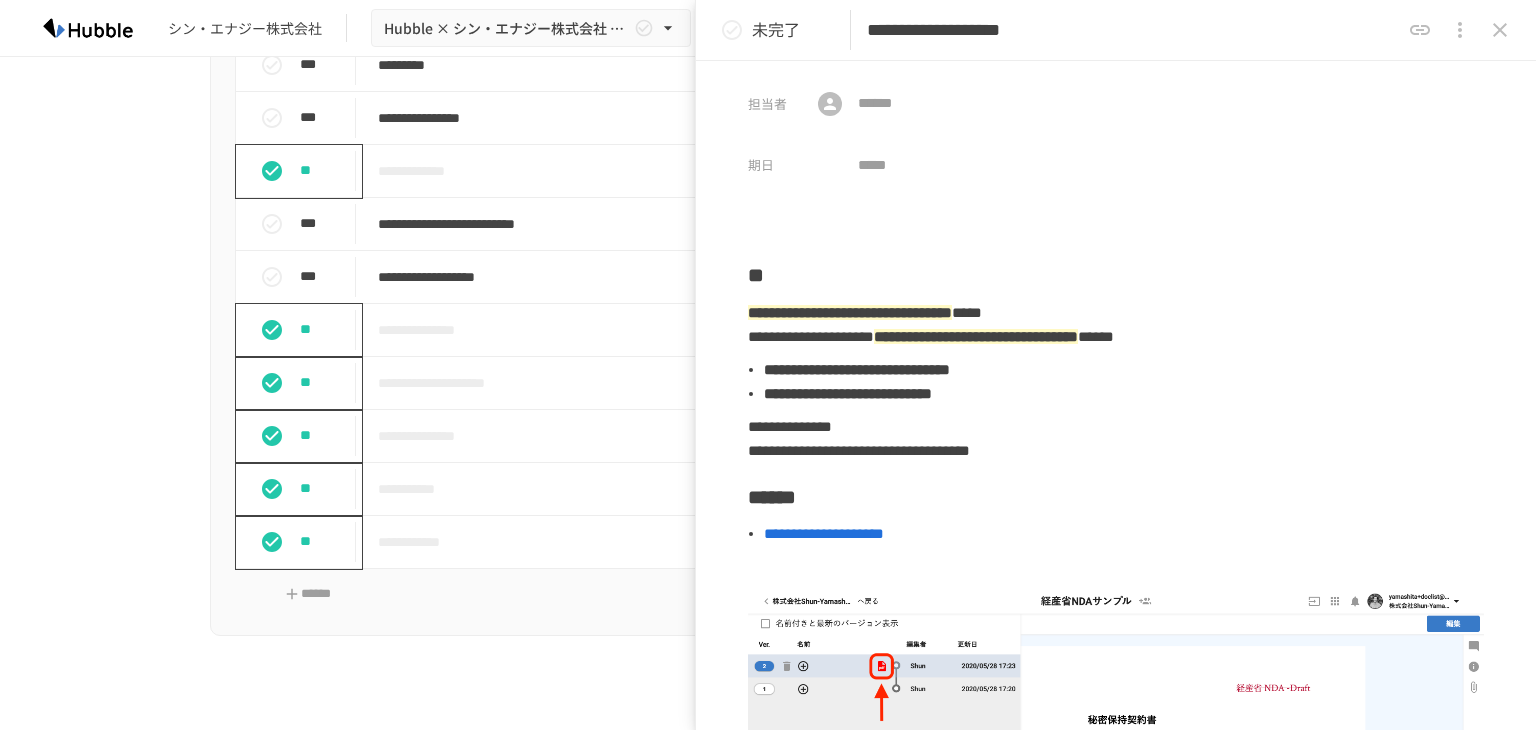 type 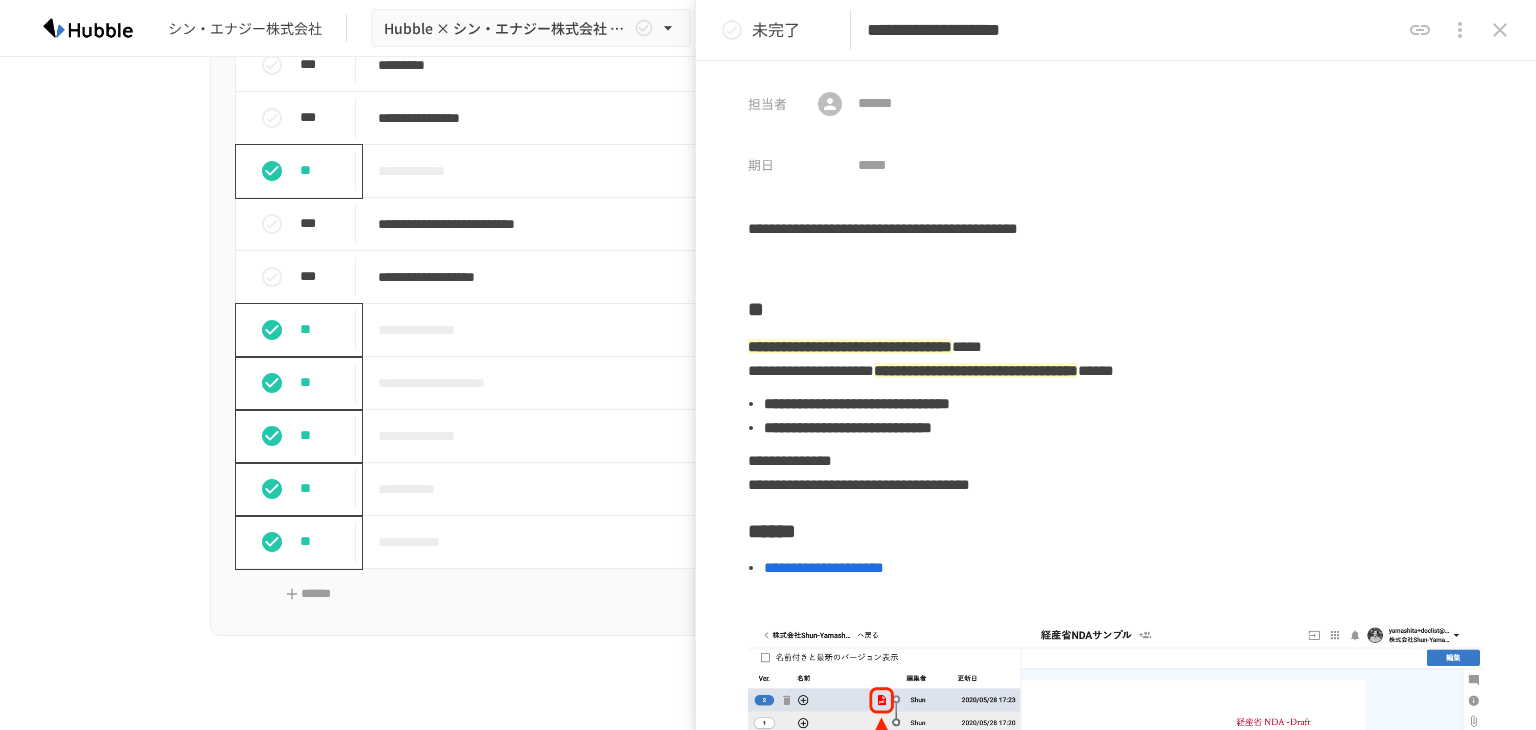click on "**********" at bounding box center [1133, 30] 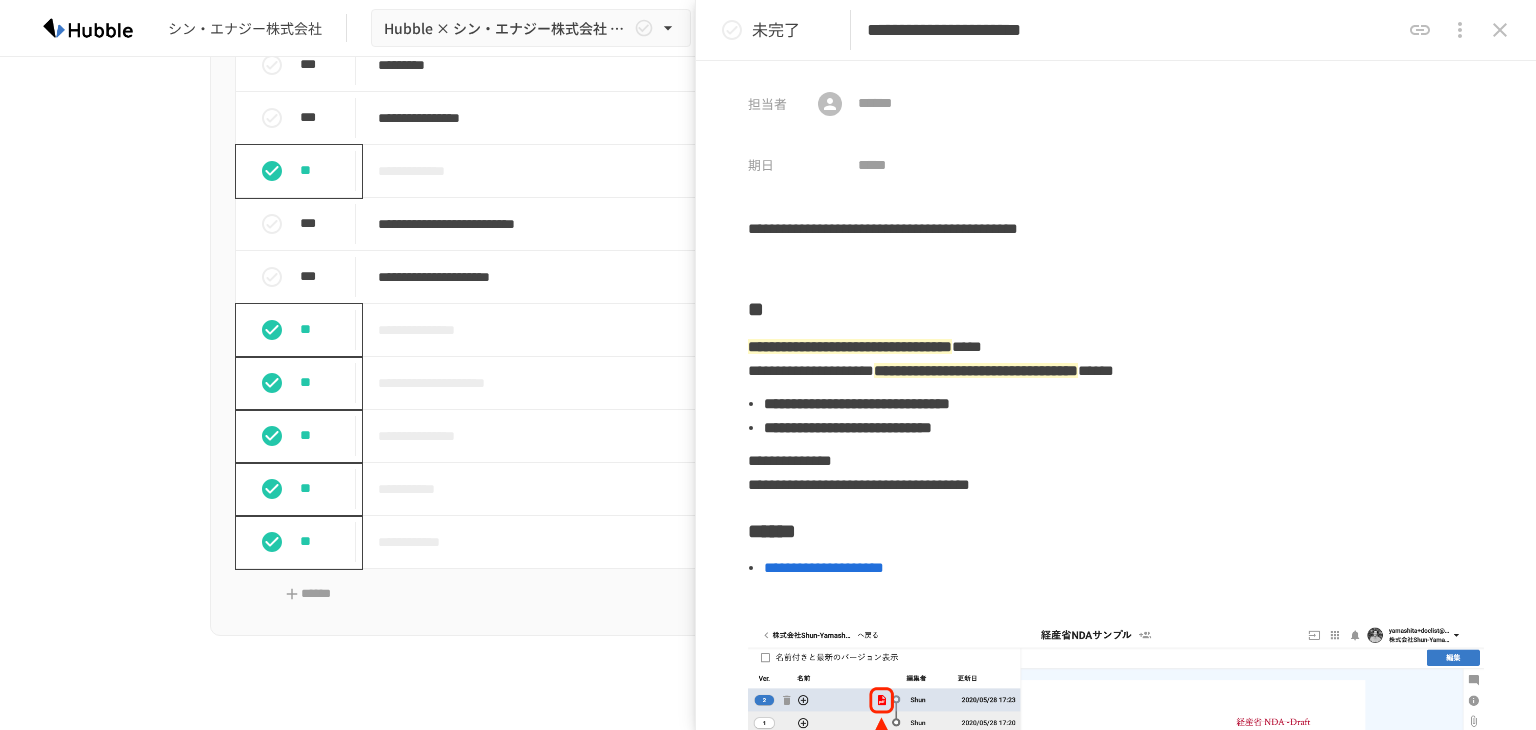 type on "**********" 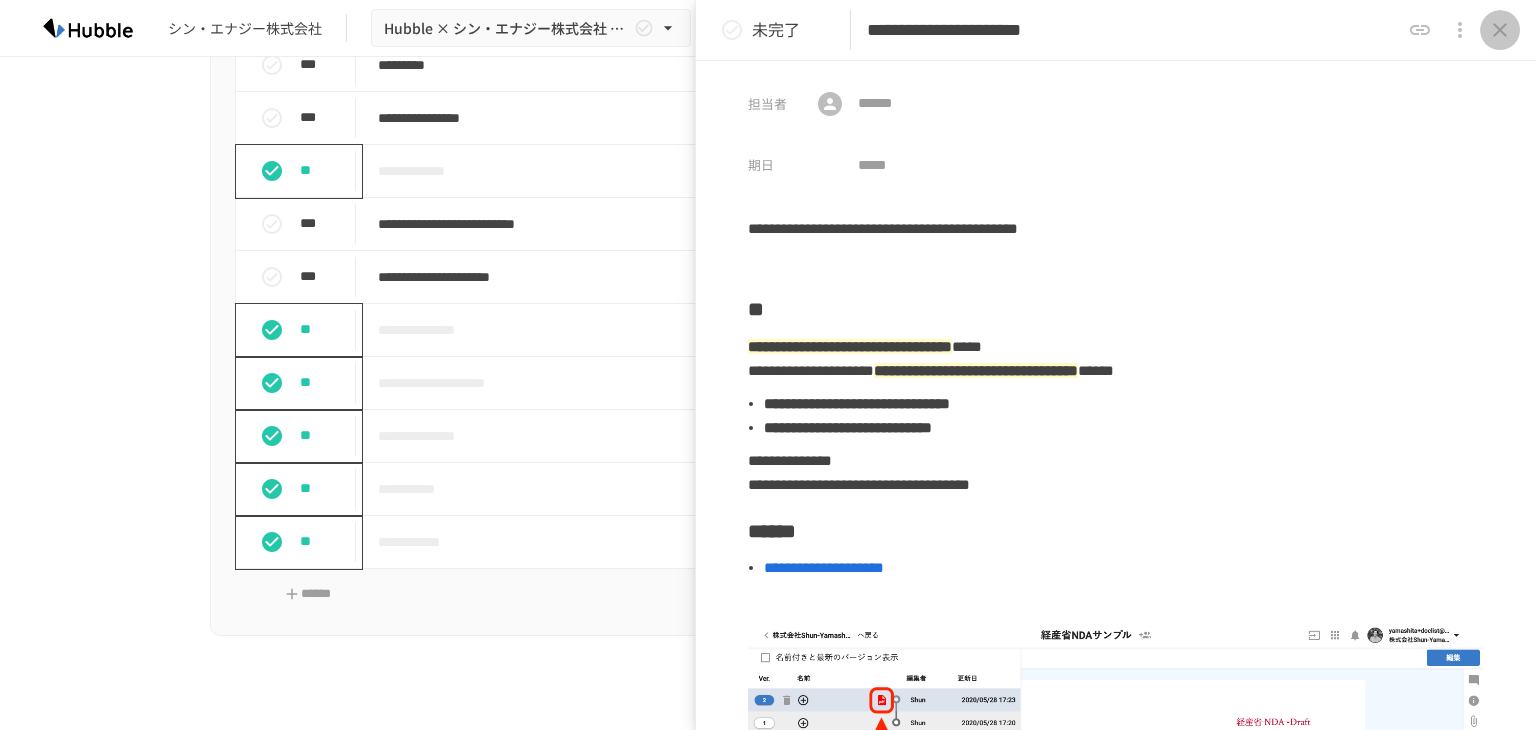 click 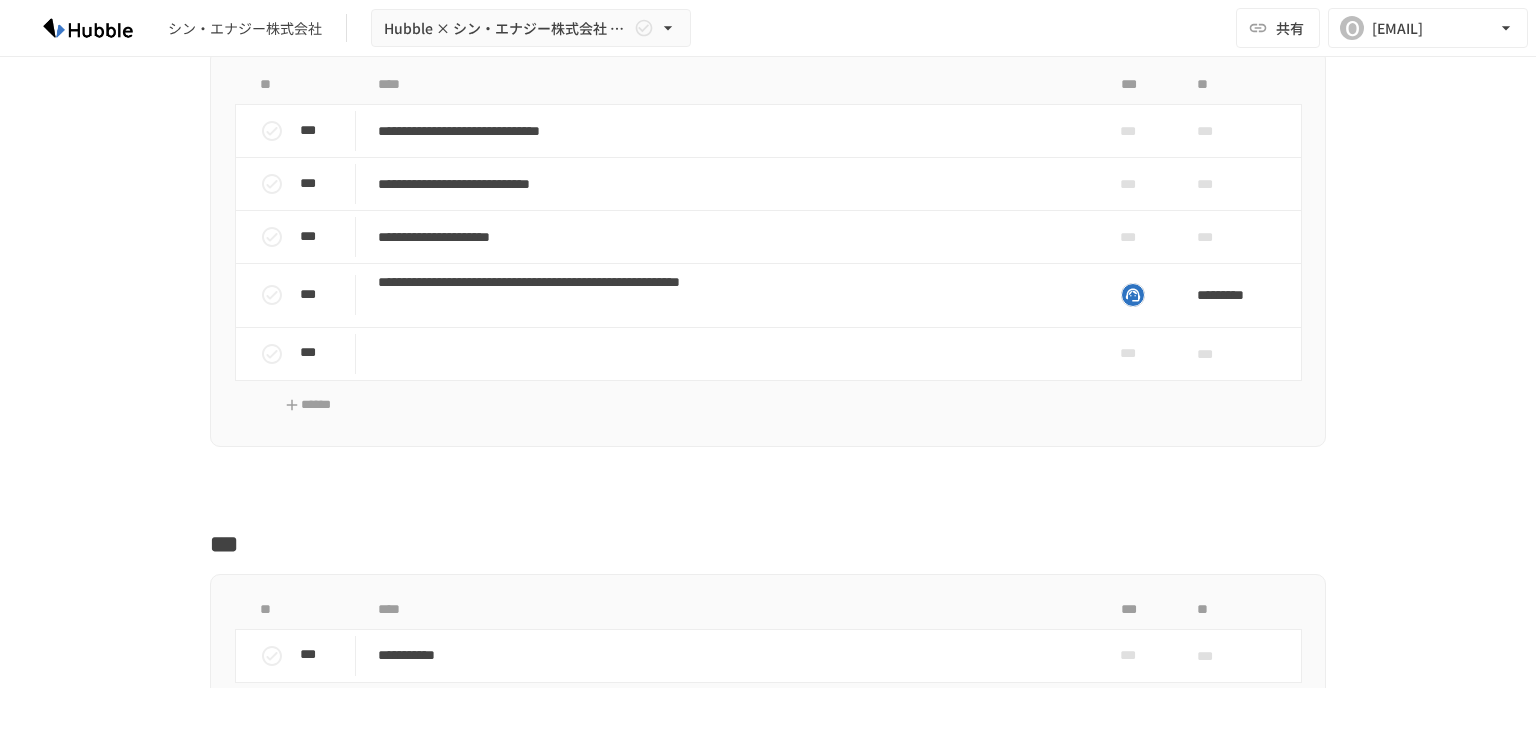 scroll, scrollTop: 3700, scrollLeft: 0, axis: vertical 